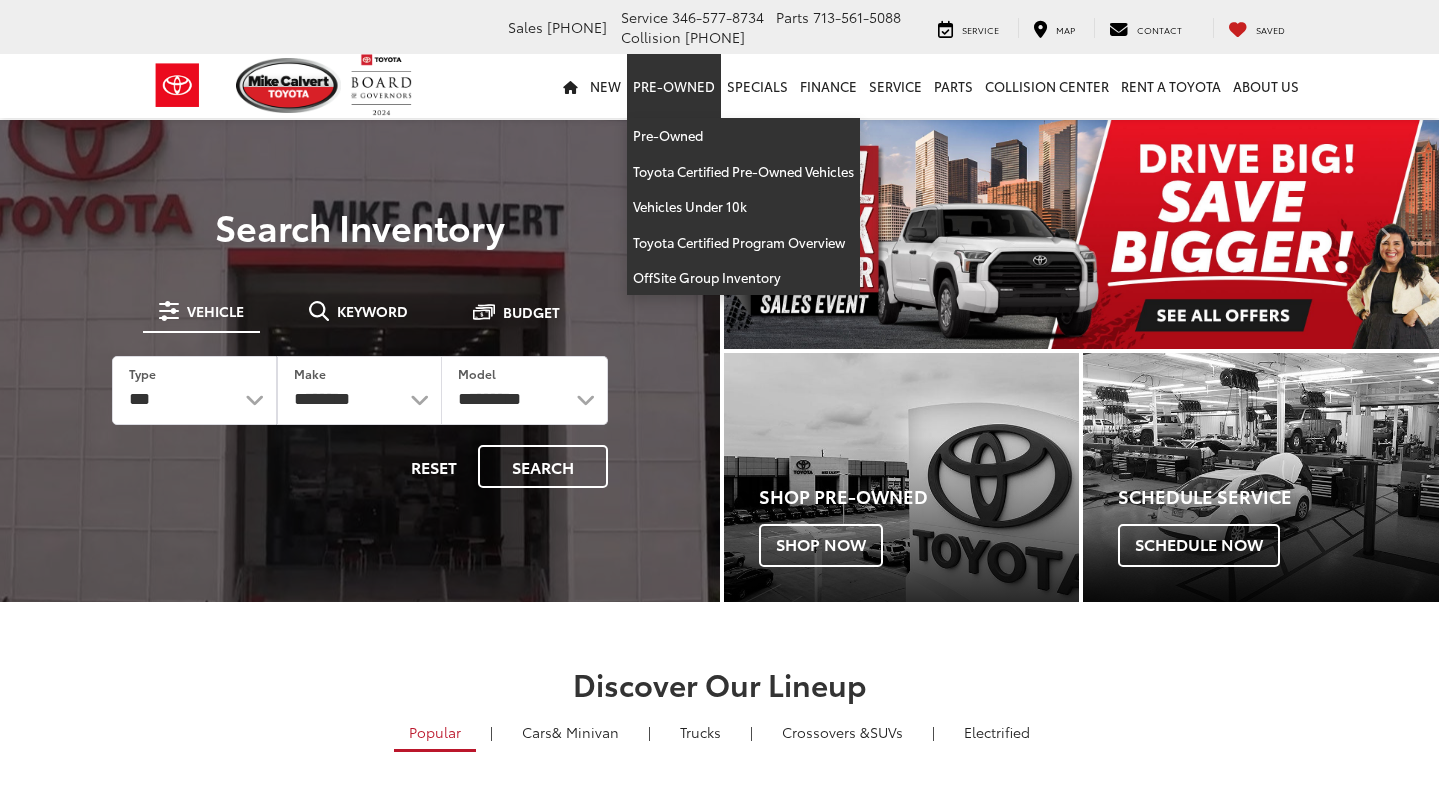 scroll, scrollTop: 0, scrollLeft: 0, axis: both 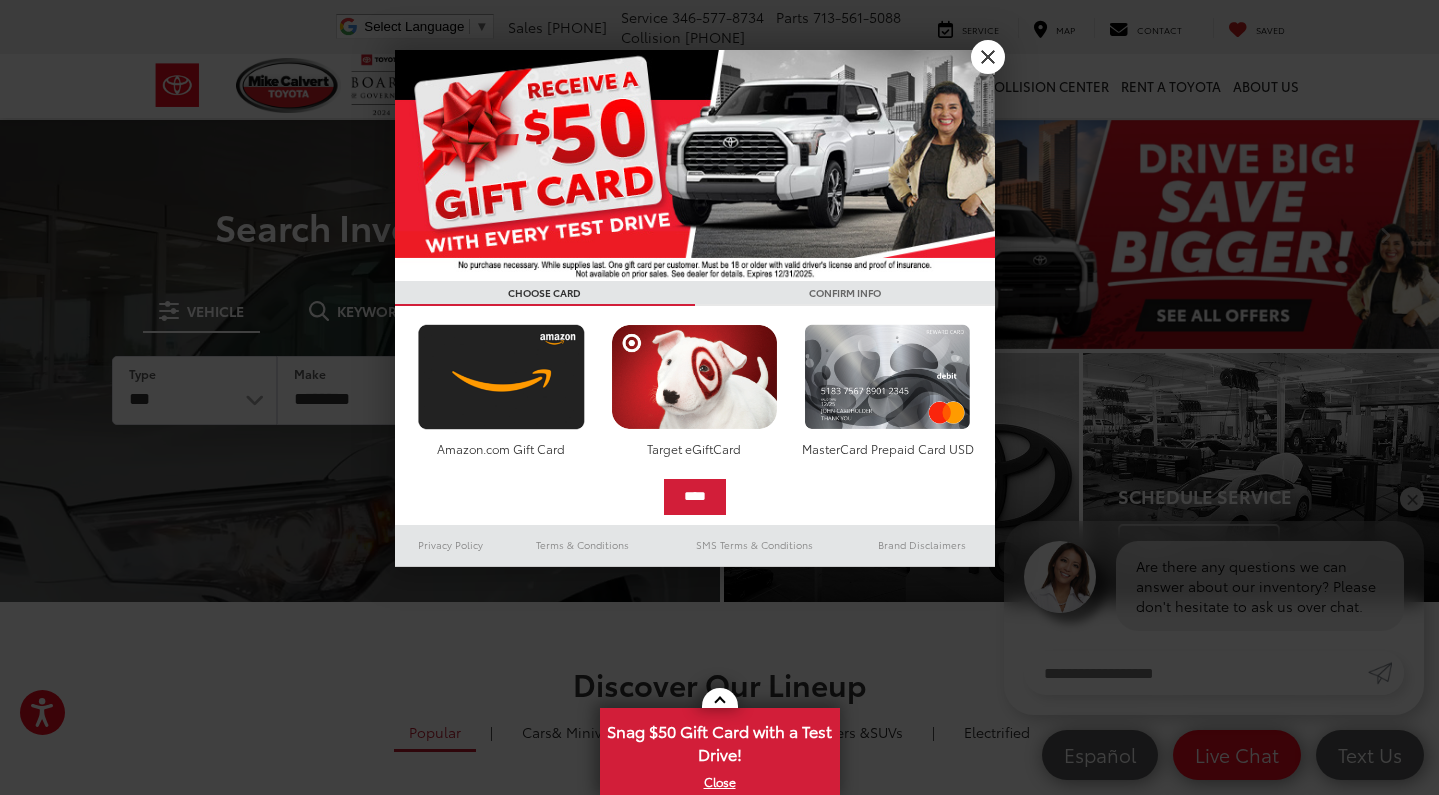 click on "X" at bounding box center (988, 57) 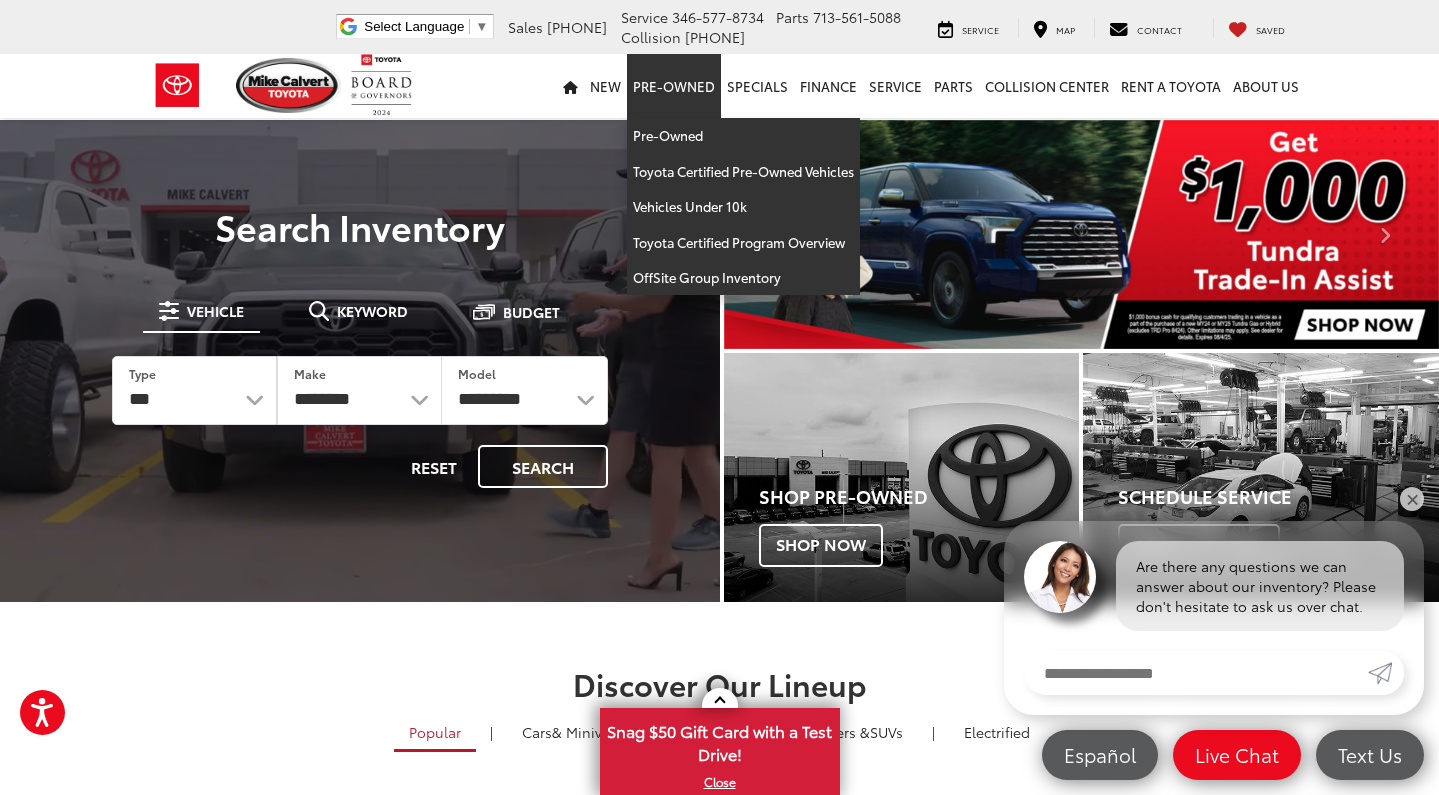 click on "Pre-Owned" at bounding box center [674, 86] 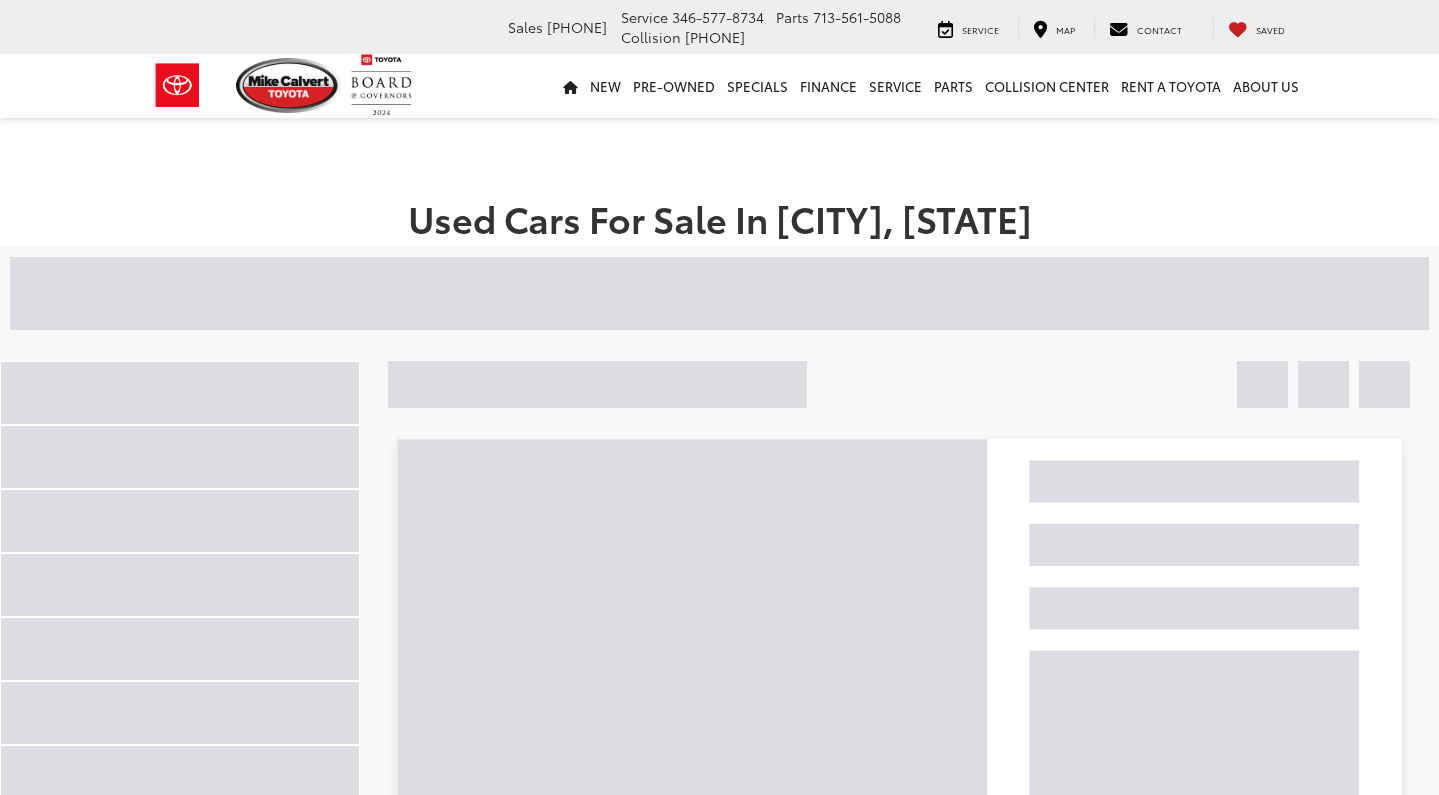 scroll, scrollTop: 0, scrollLeft: 0, axis: both 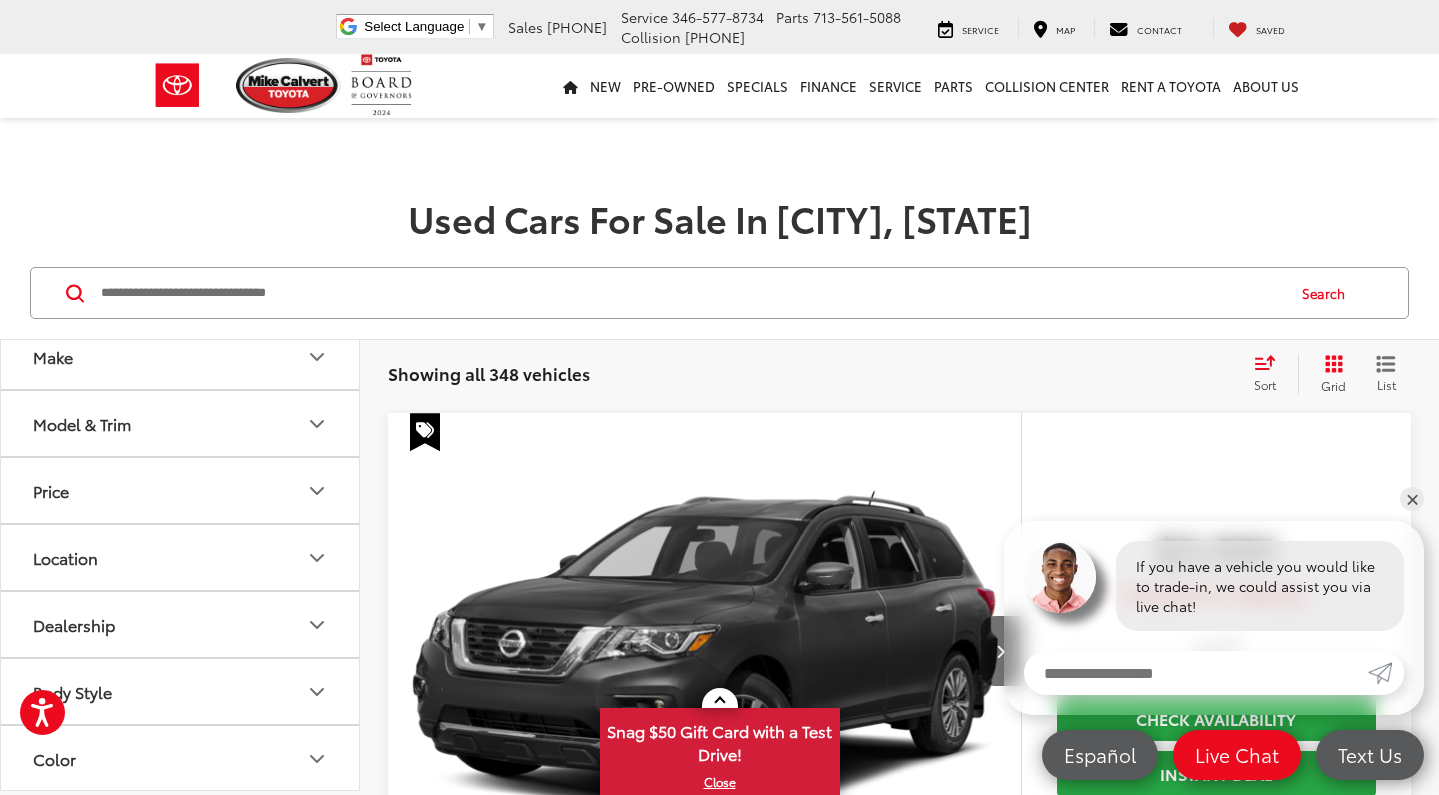 click on "Model & Trim" at bounding box center (181, 423) 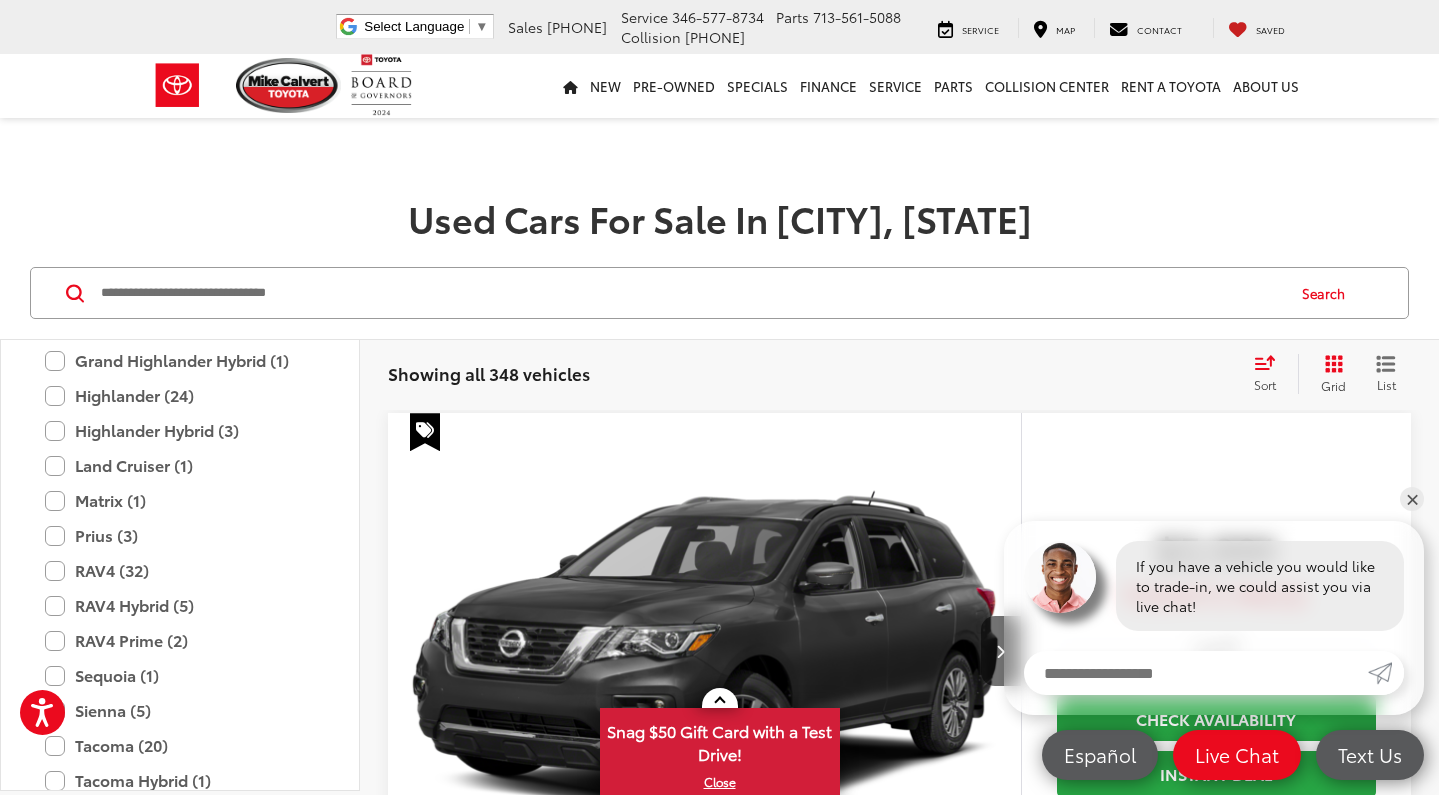 scroll, scrollTop: 3803, scrollLeft: 0, axis: vertical 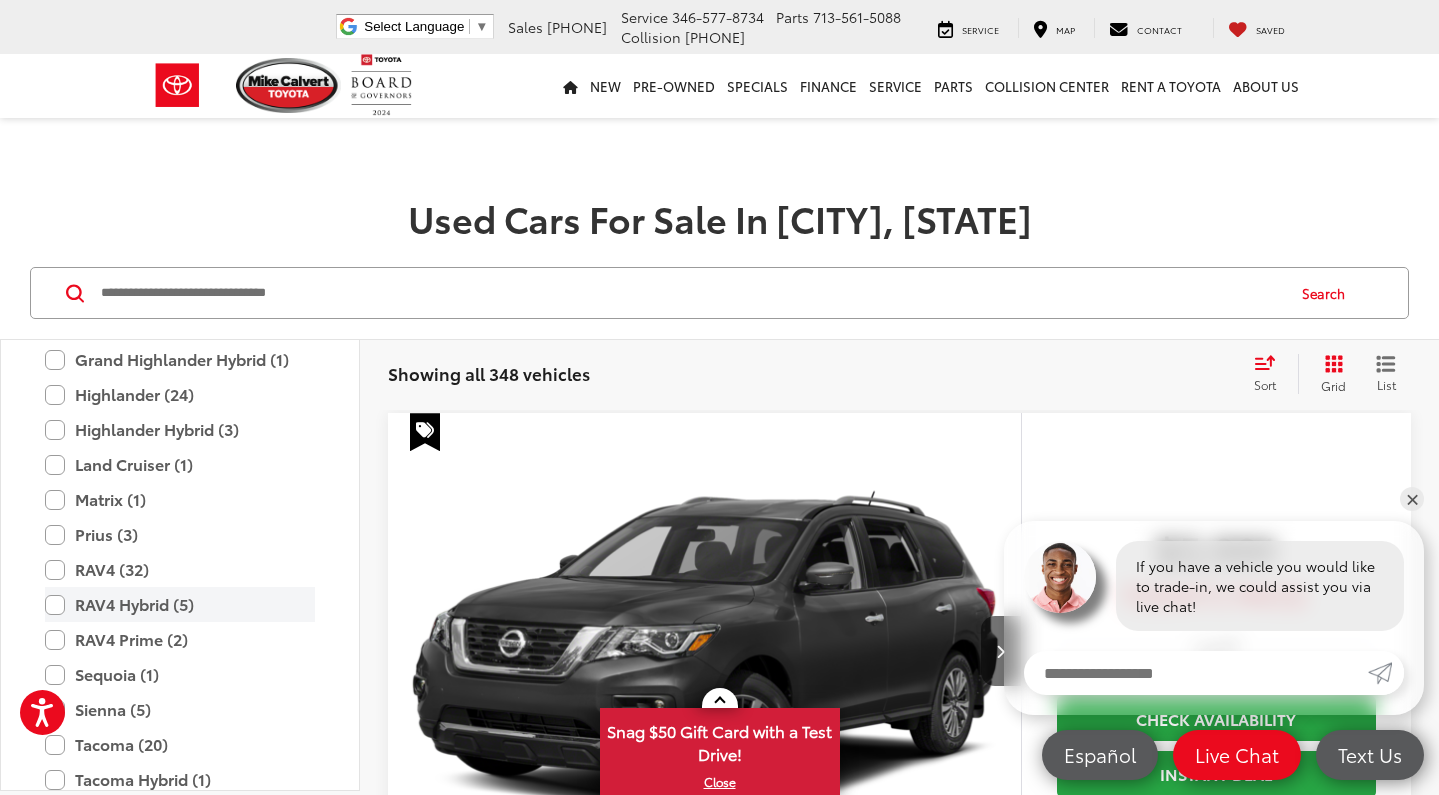 click on "RAV4 Hybrid (5)" at bounding box center (180, 604) 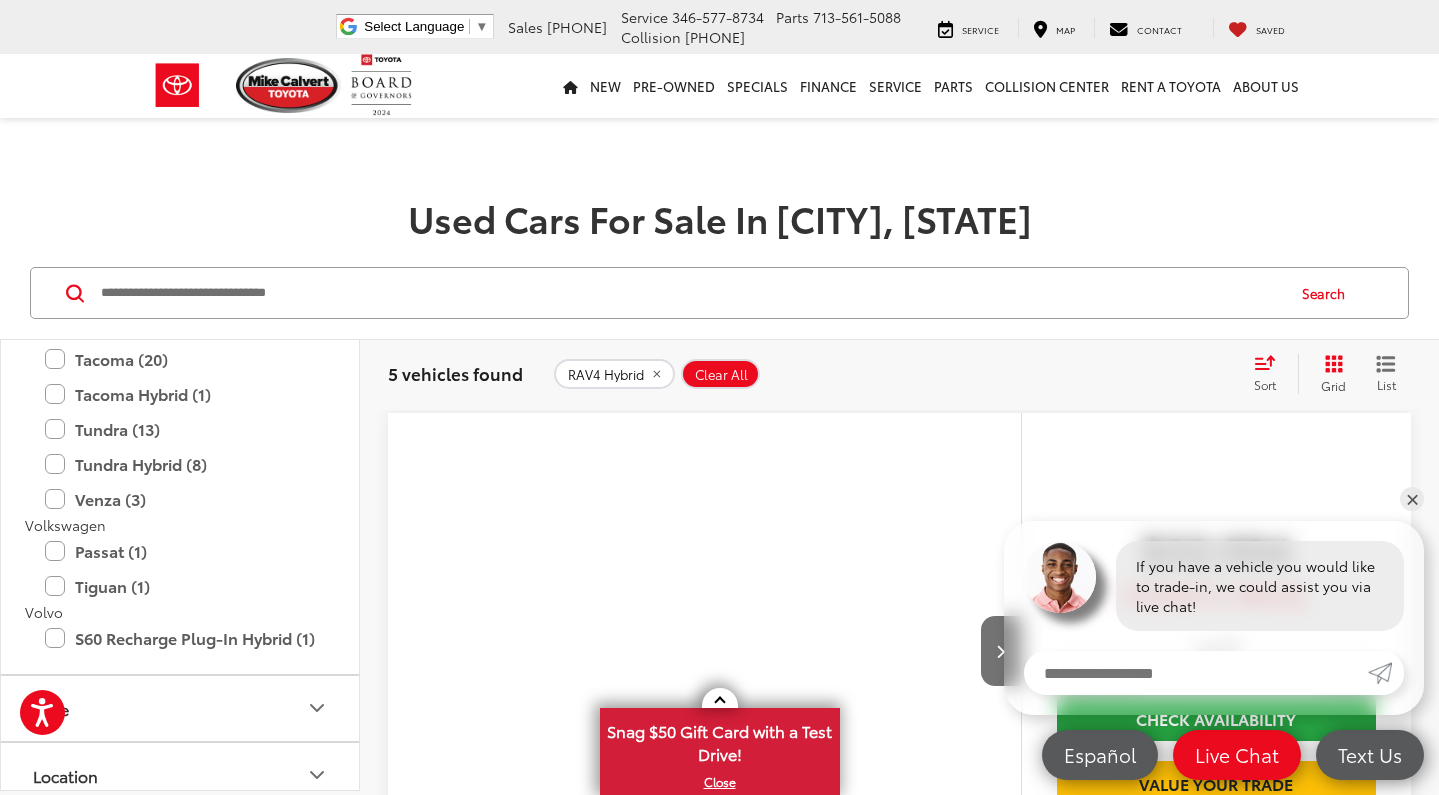 scroll, scrollTop: 4659, scrollLeft: 0, axis: vertical 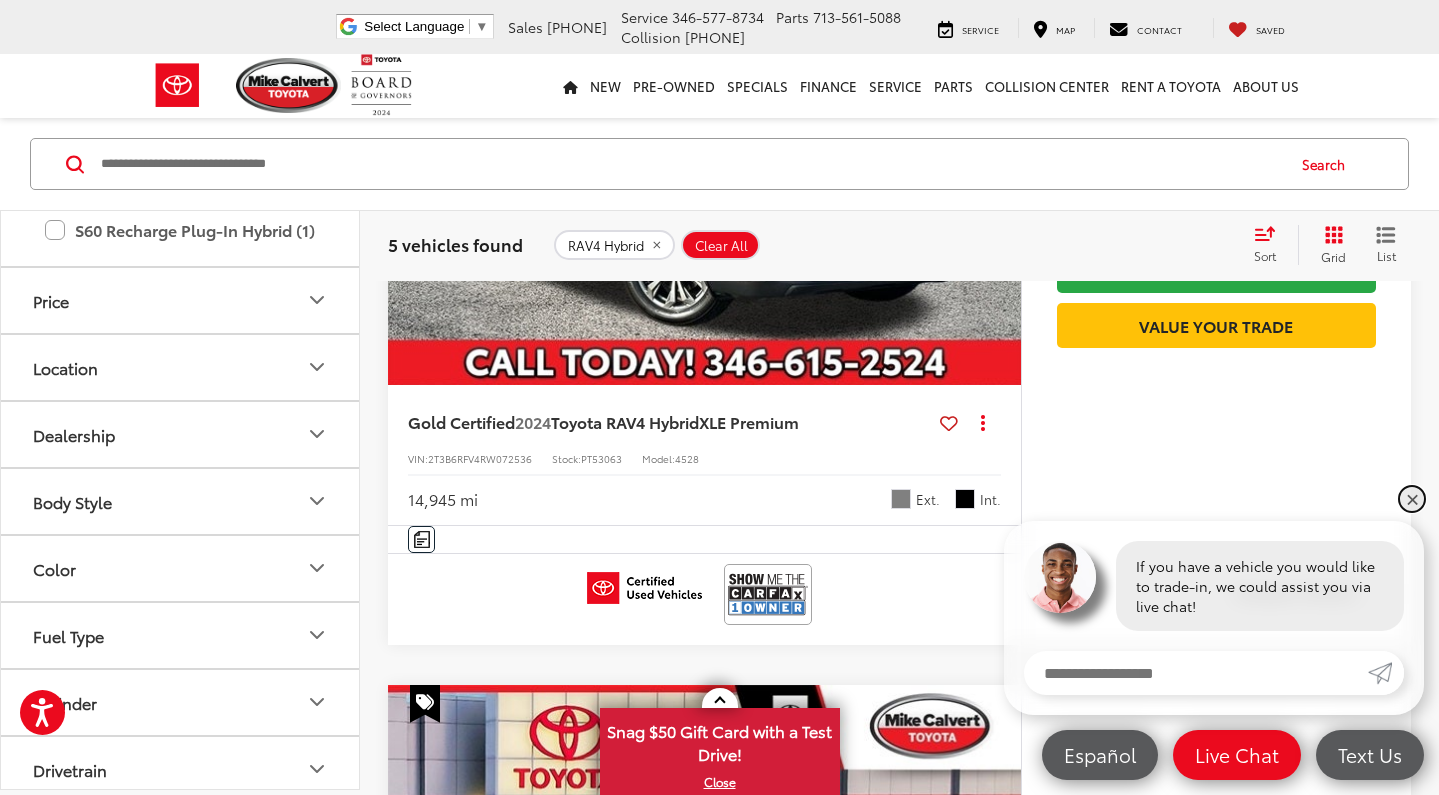 click on "✕" at bounding box center [1412, 499] 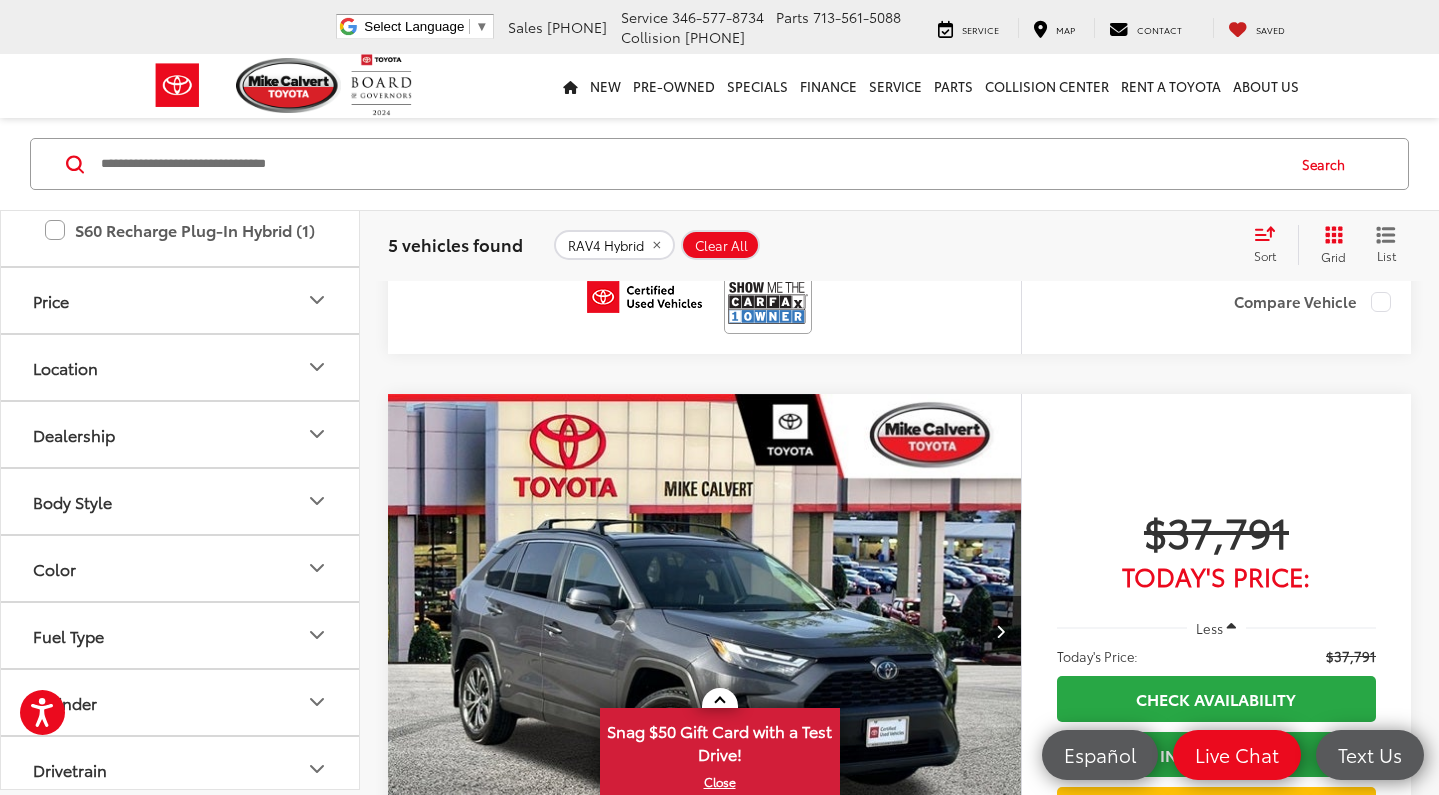 scroll, scrollTop: 921, scrollLeft: 0, axis: vertical 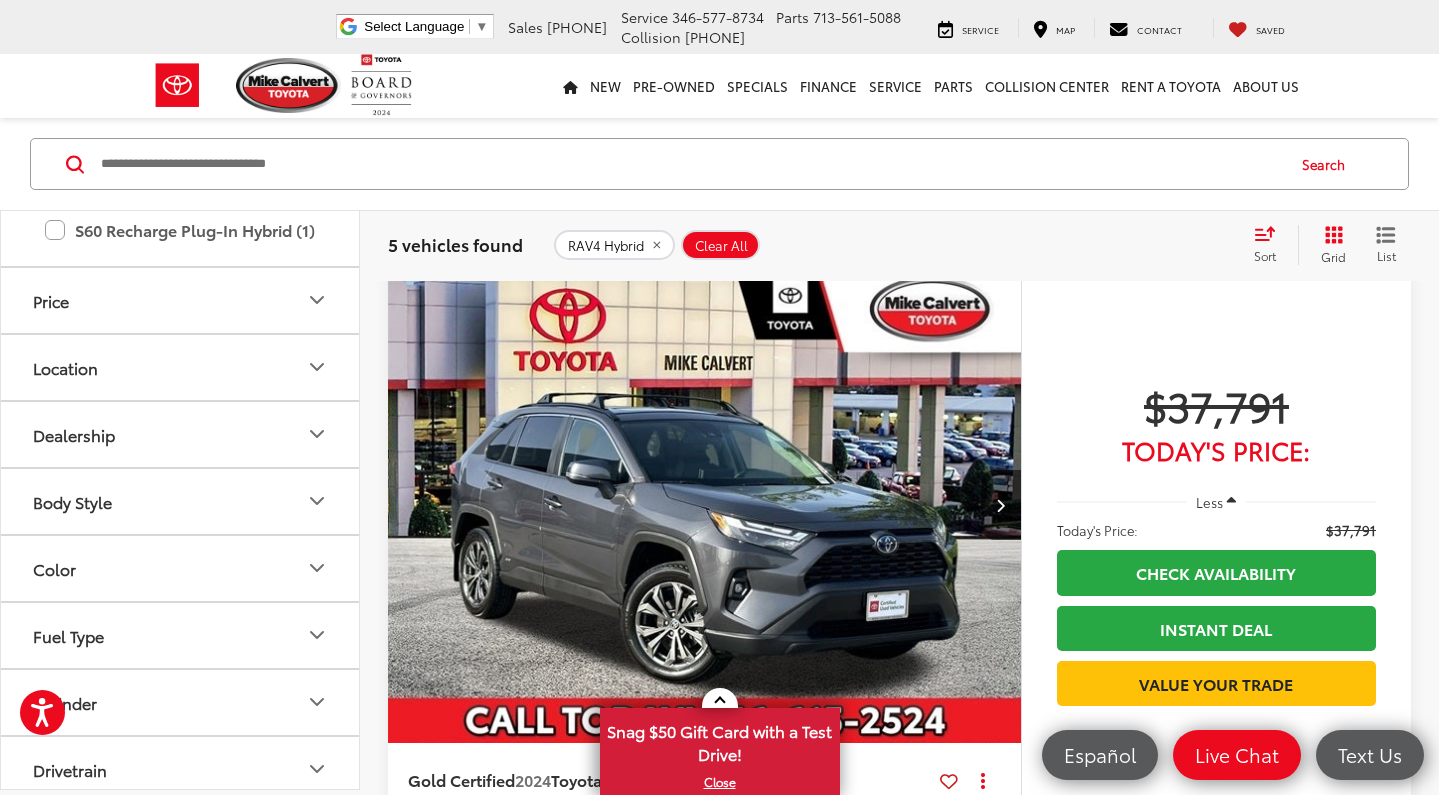 click at bounding box center (705, 506) 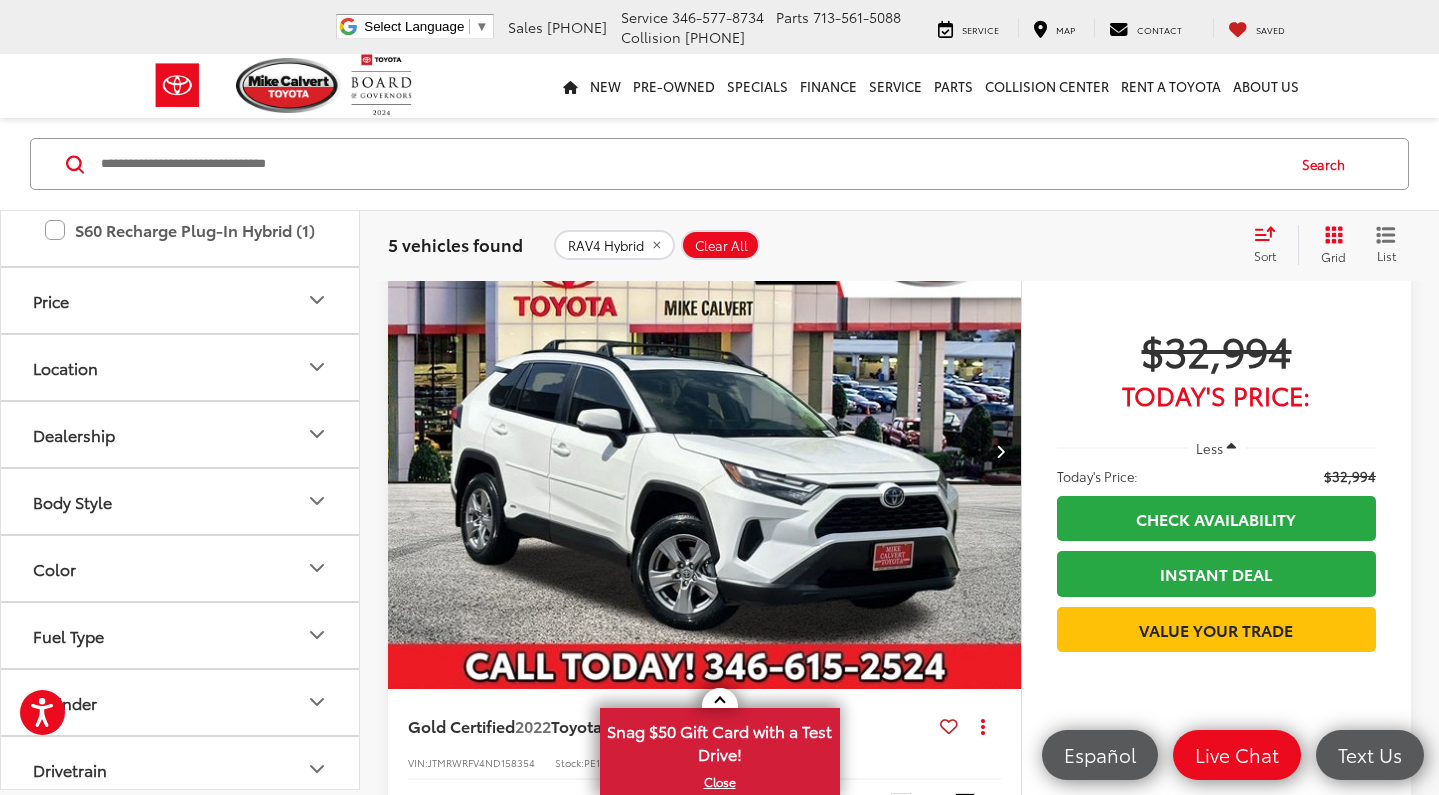 scroll, scrollTop: 197, scrollLeft: 0, axis: vertical 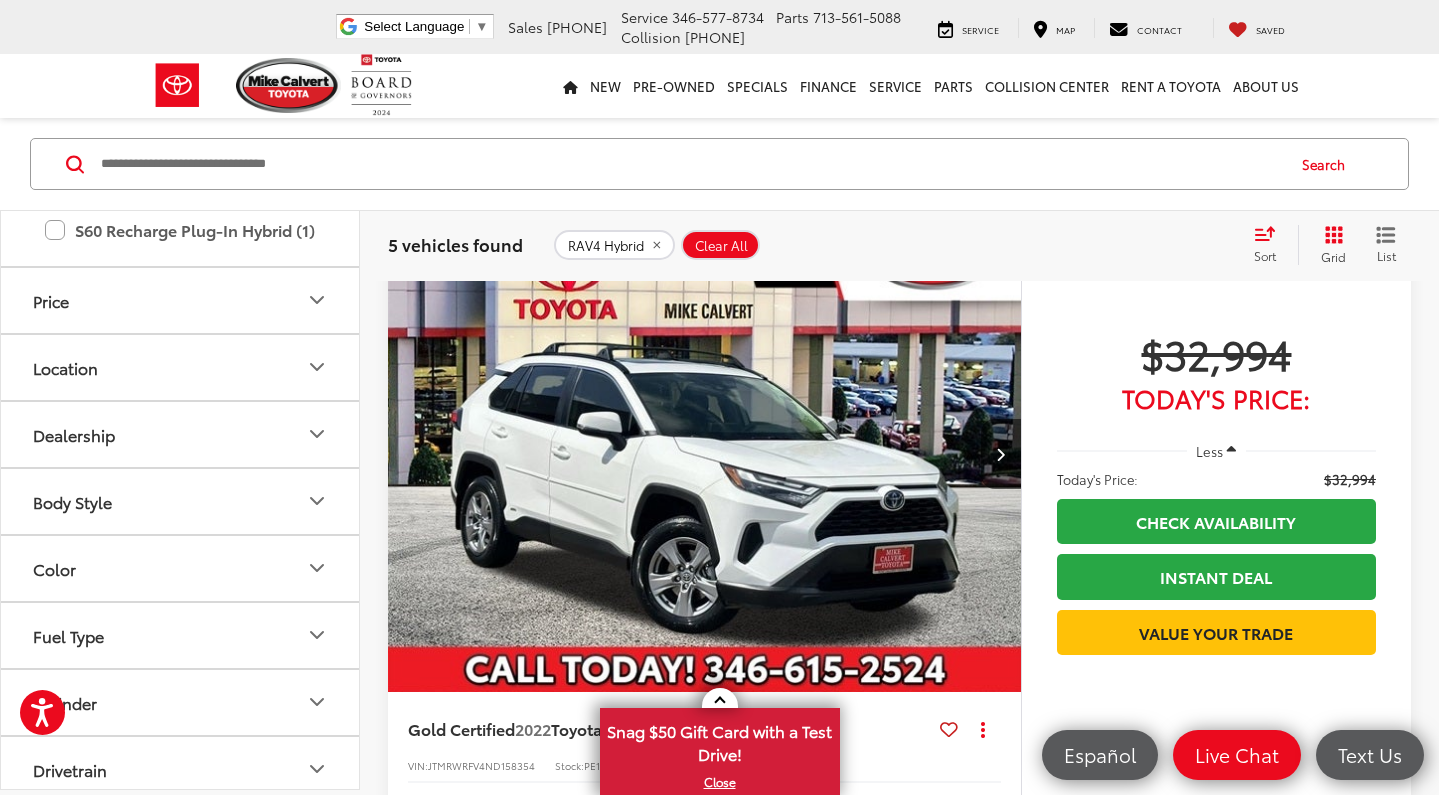 click at bounding box center [705, 454] 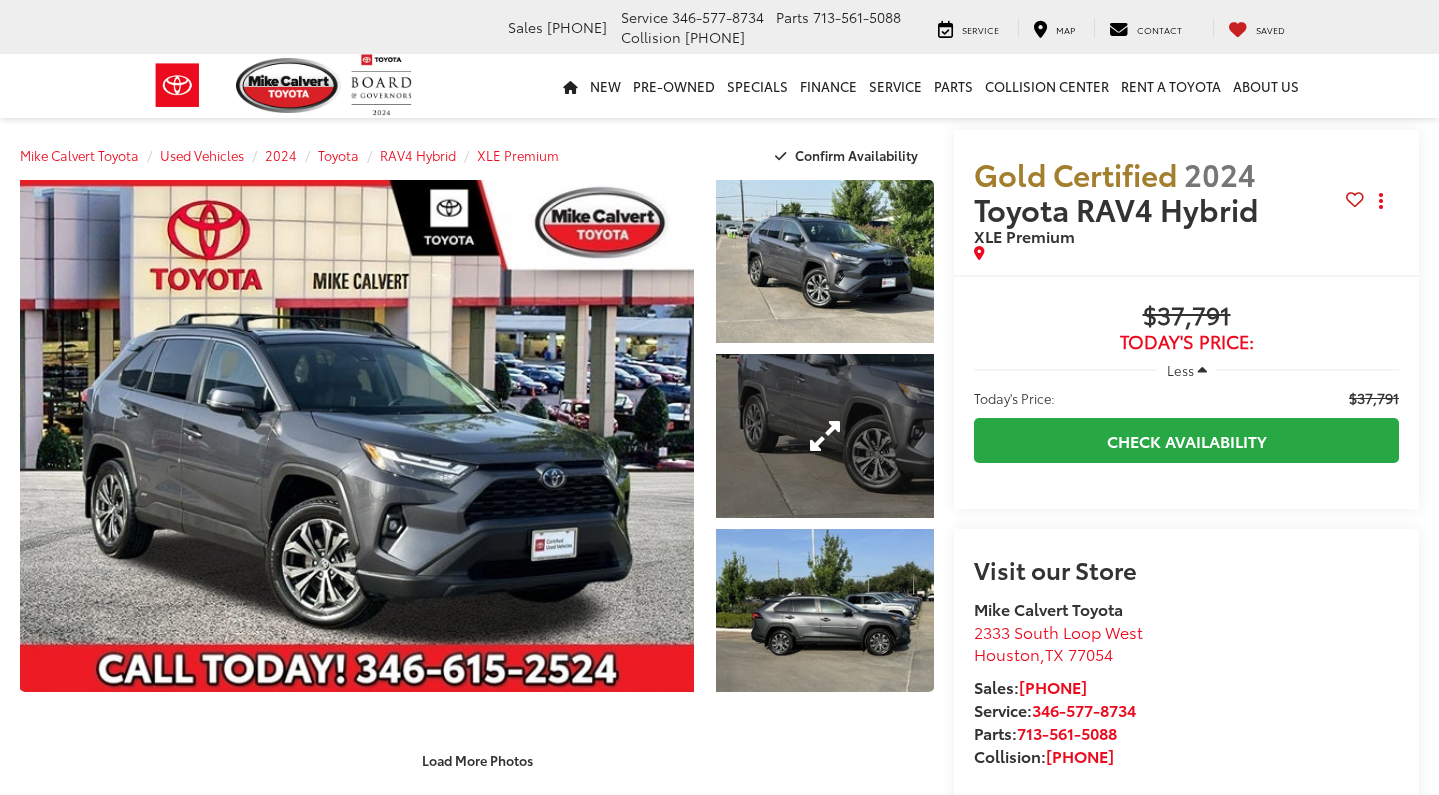 scroll, scrollTop: 0, scrollLeft: 0, axis: both 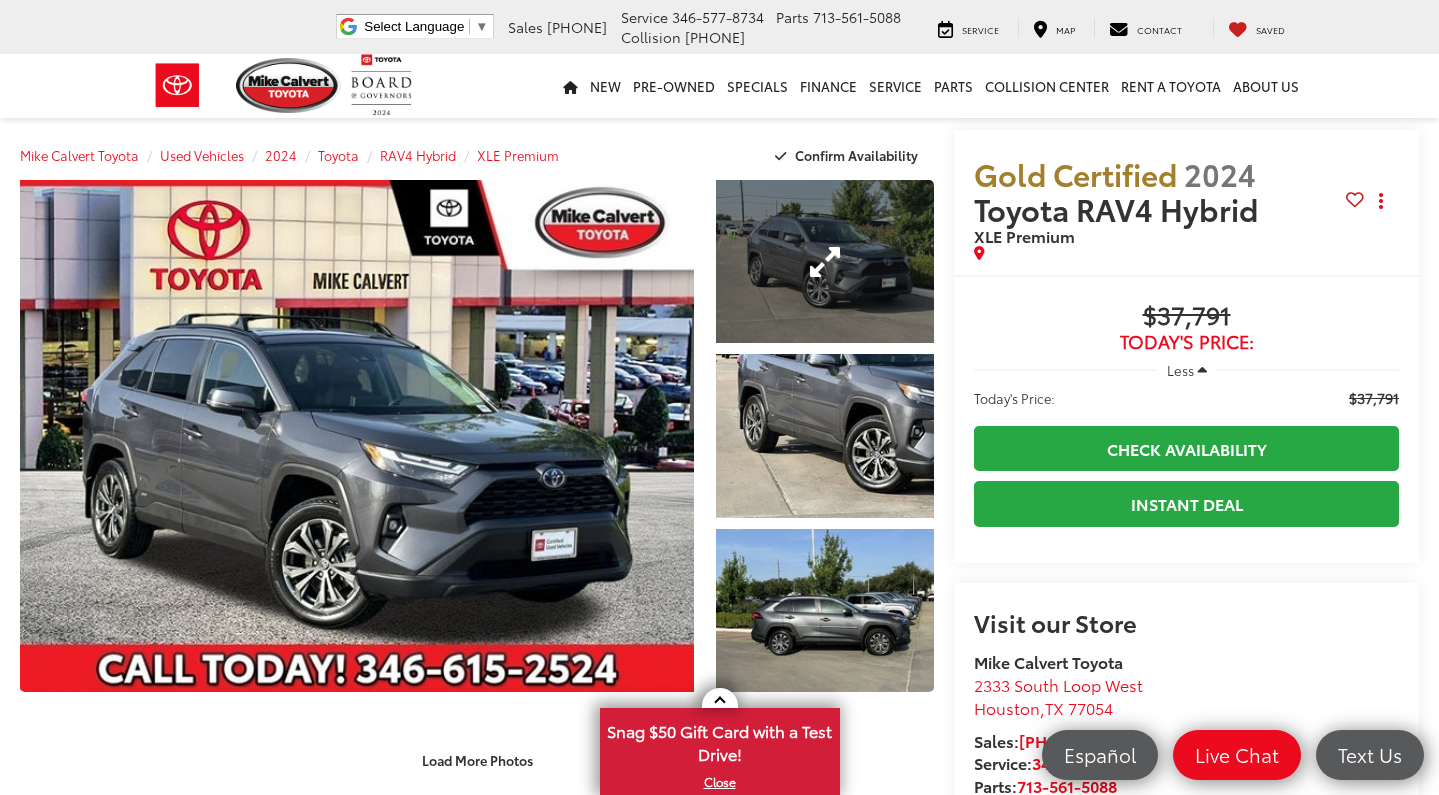 click at bounding box center (825, 261) 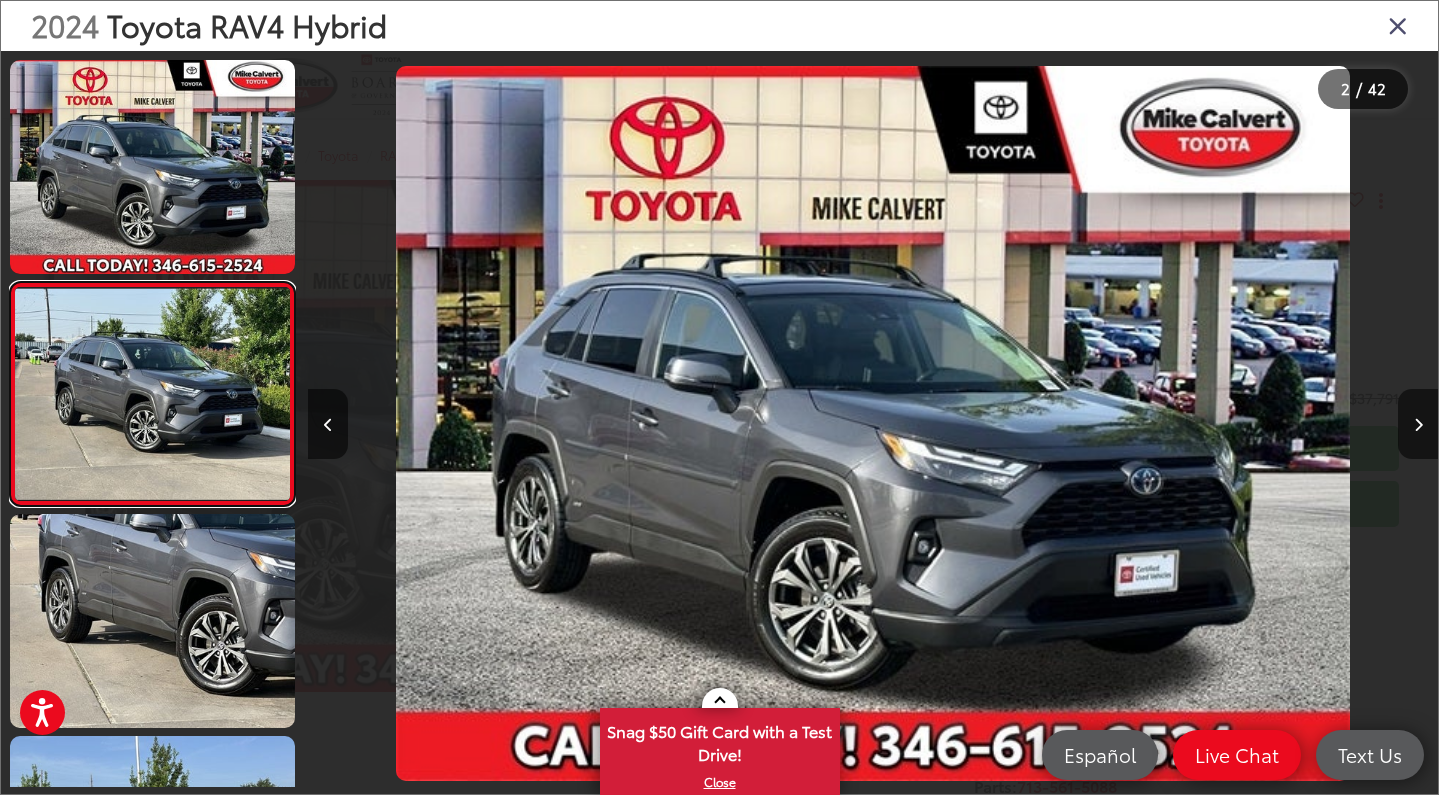 scroll, scrollTop: 0, scrollLeft: 0, axis: both 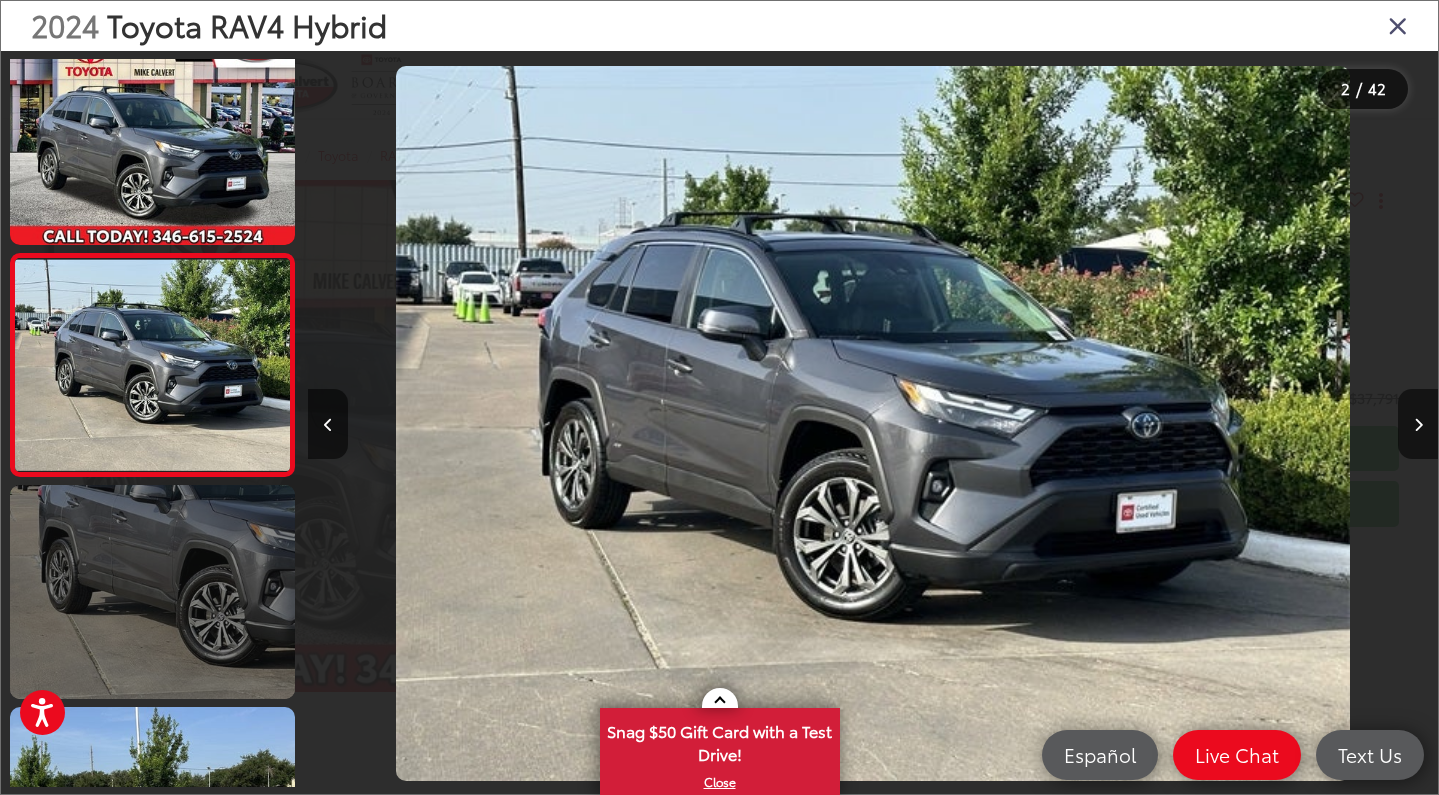 click at bounding box center (152, 592) 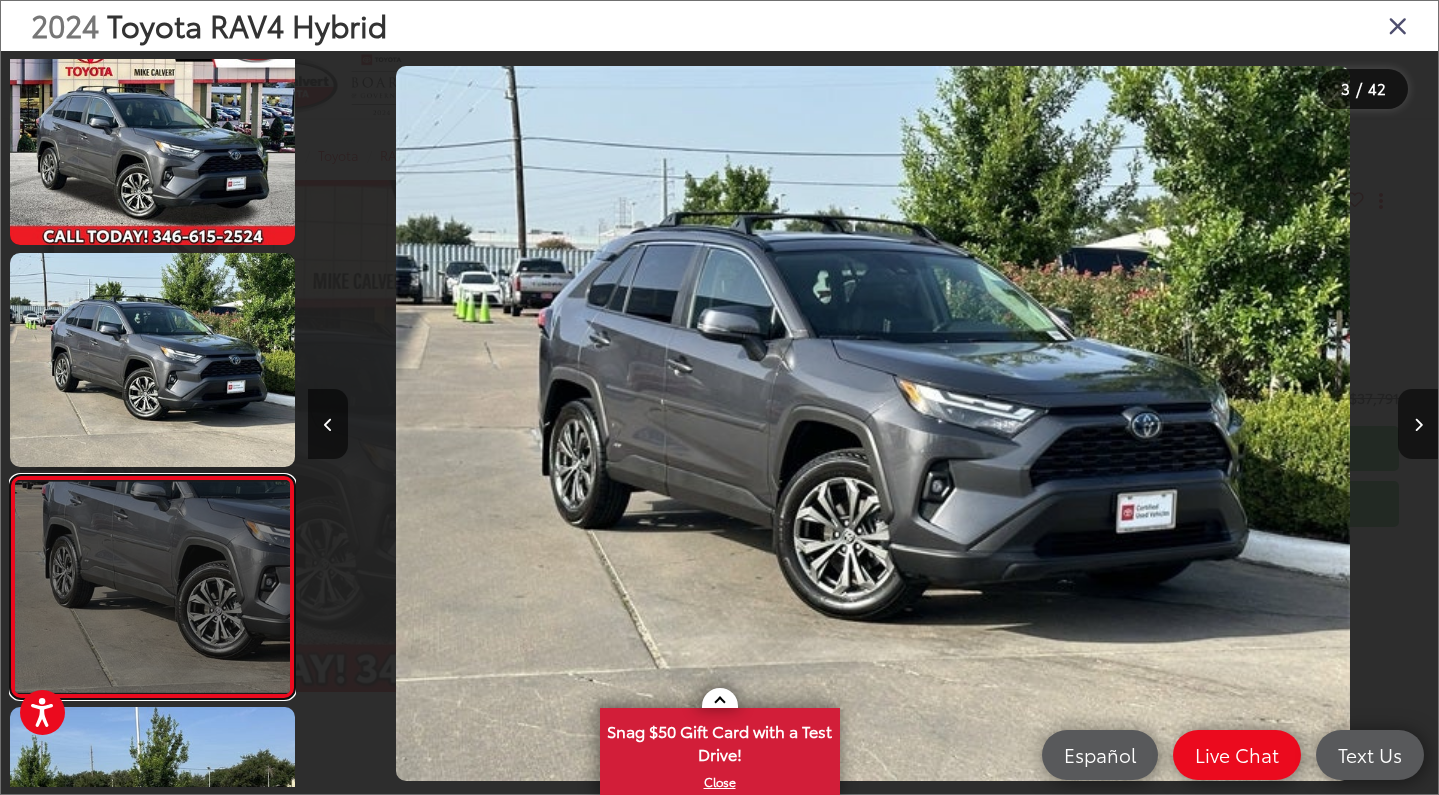 scroll, scrollTop: 0, scrollLeft: 2259, axis: horizontal 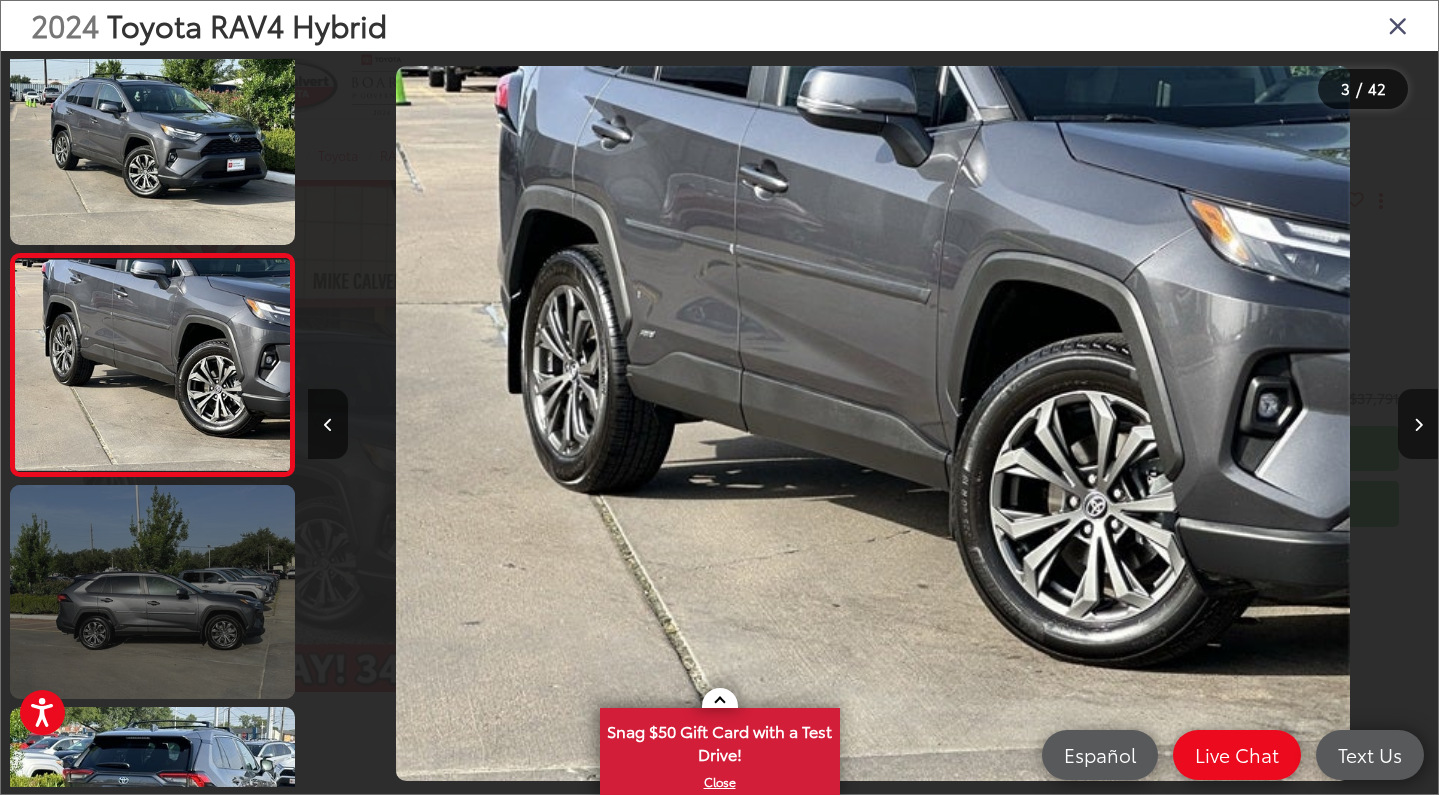 click at bounding box center (152, 592) 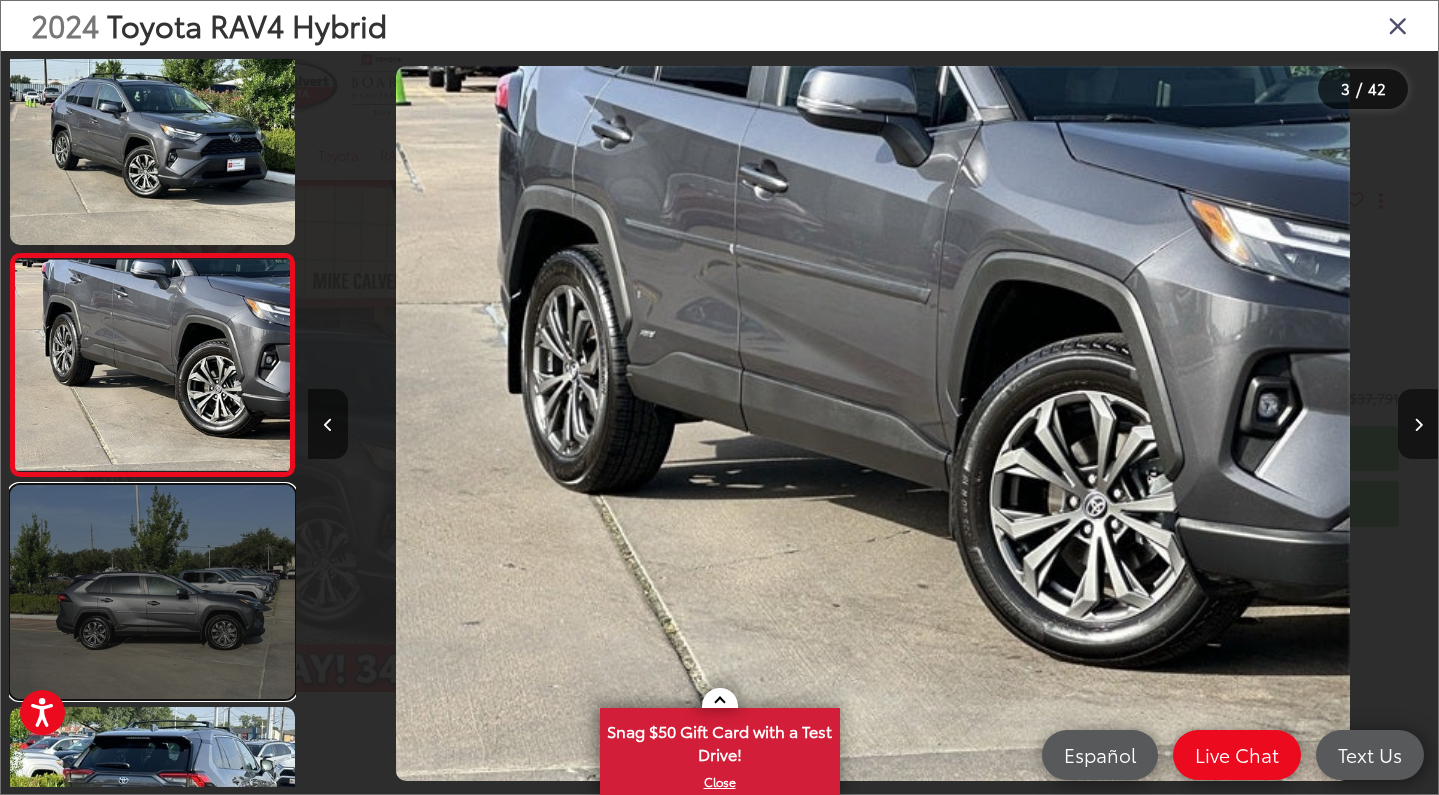 scroll, scrollTop: 0, scrollLeft: 3170, axis: horizontal 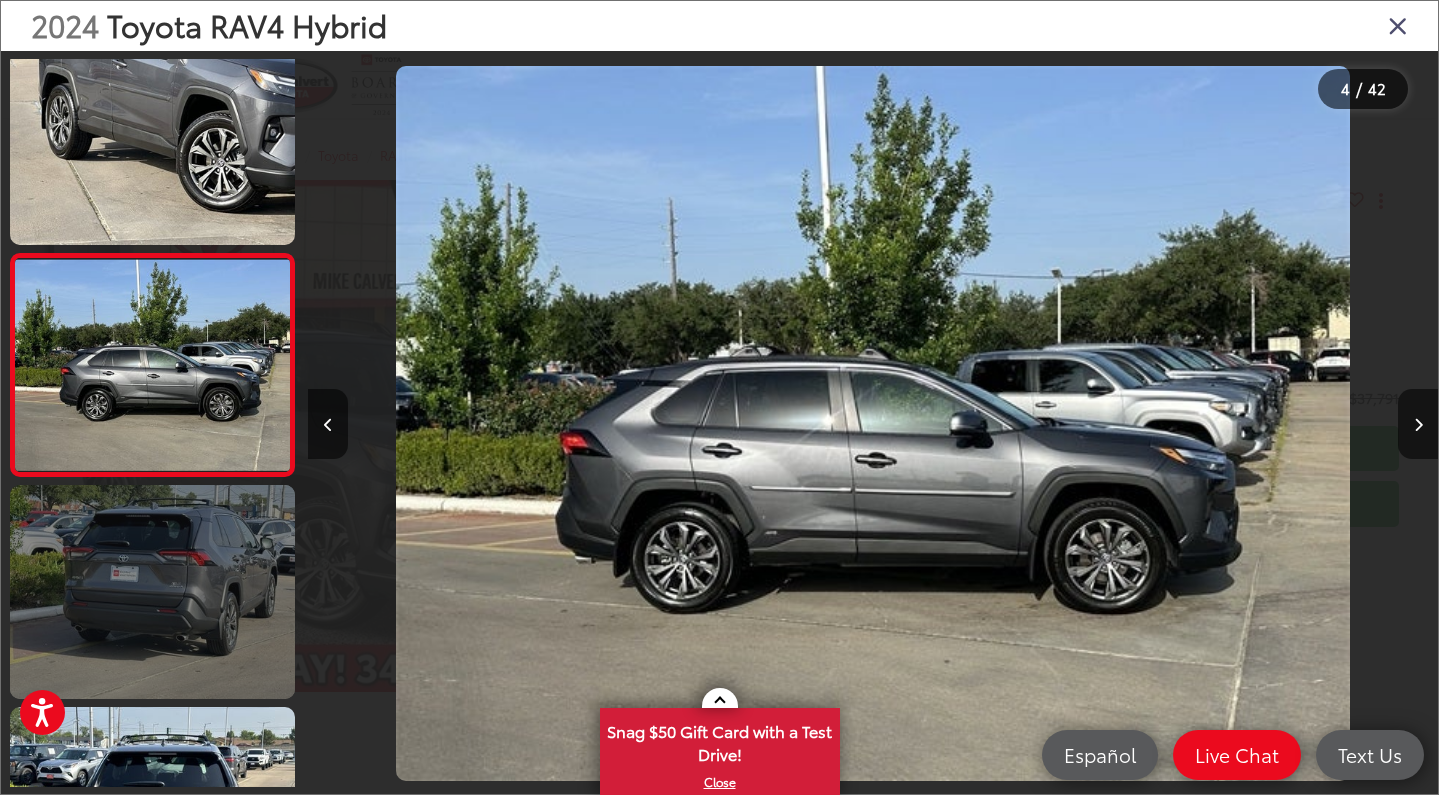 click at bounding box center (152, 592) 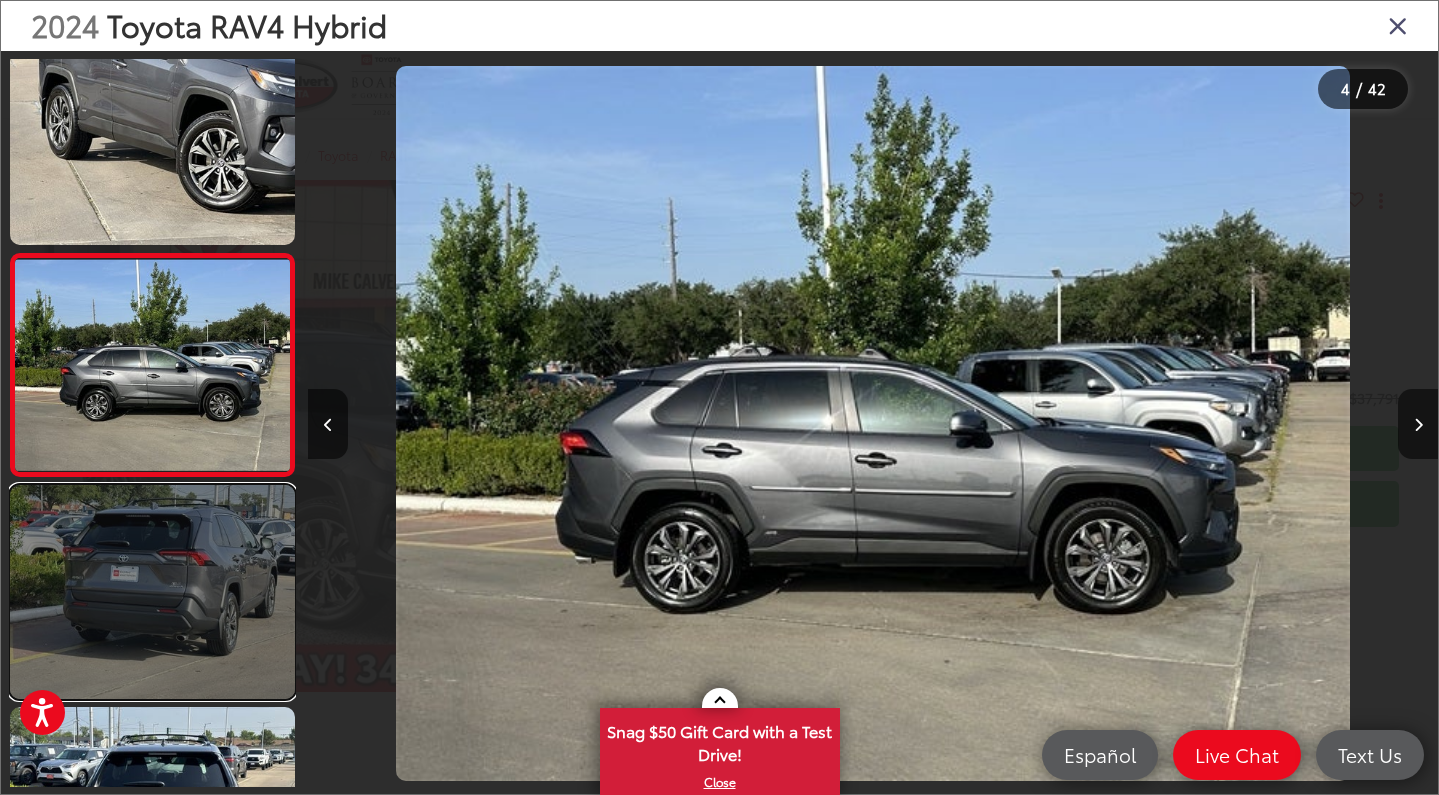 scroll, scrollTop: 653, scrollLeft: 0, axis: vertical 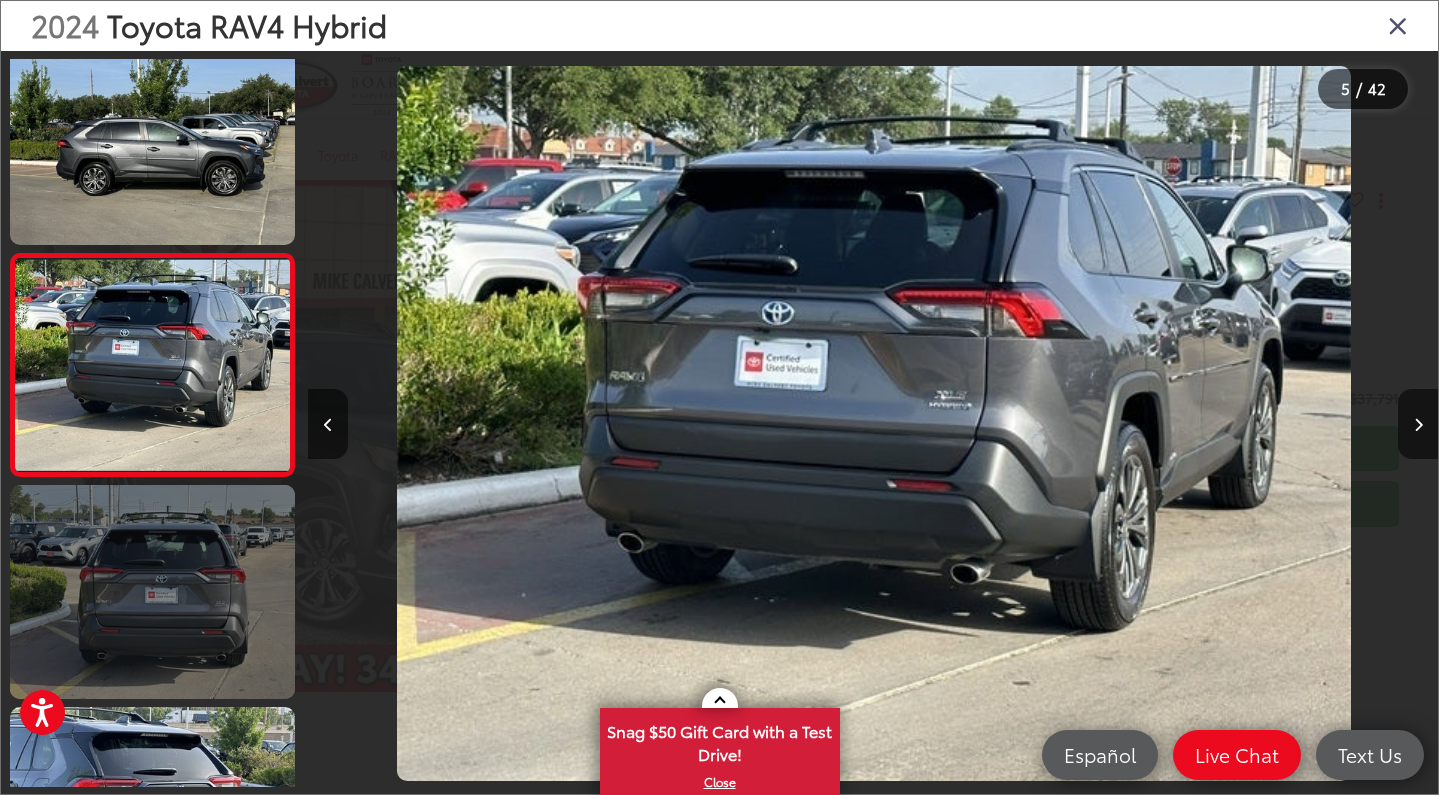 click at bounding box center [152, 592] 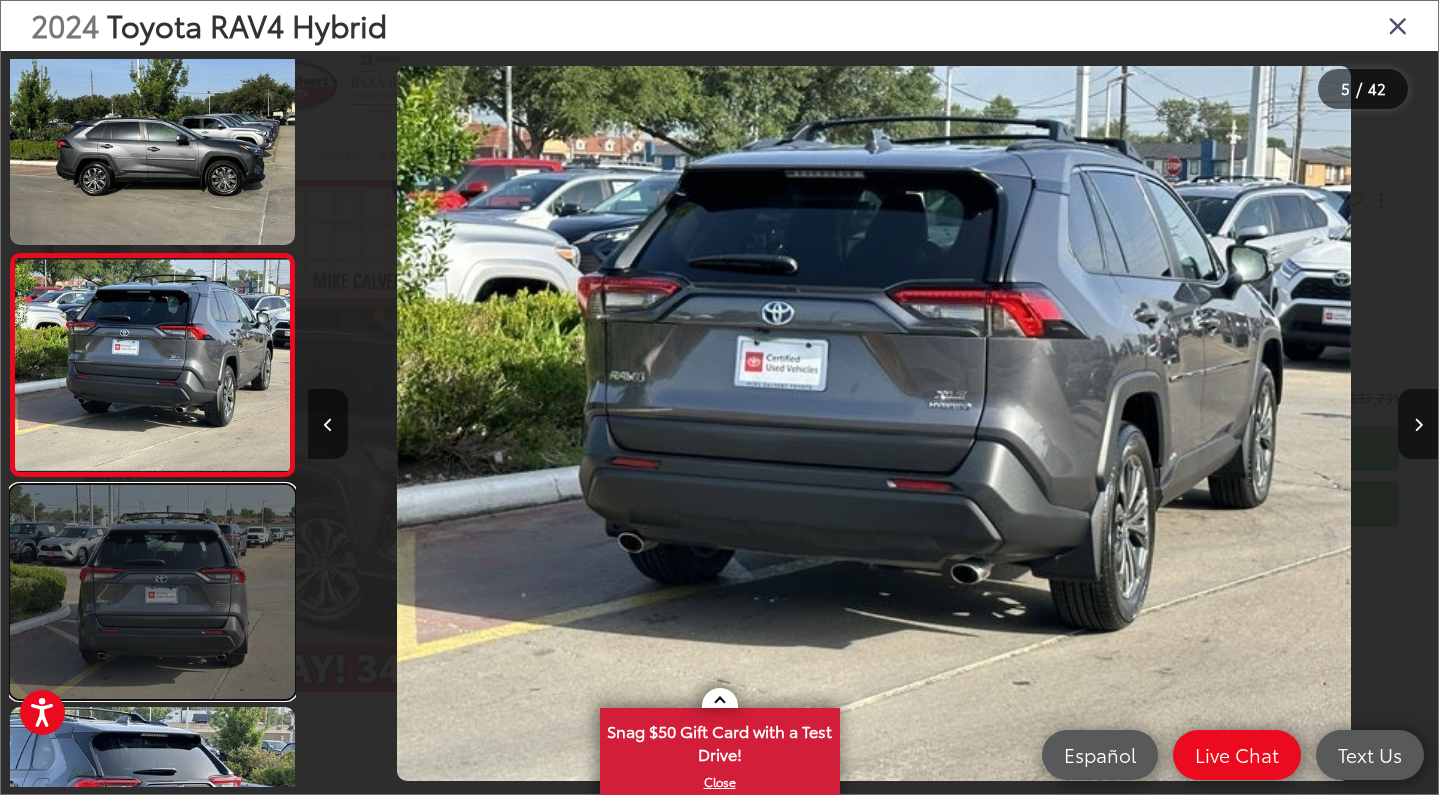 scroll, scrollTop: 876, scrollLeft: 0, axis: vertical 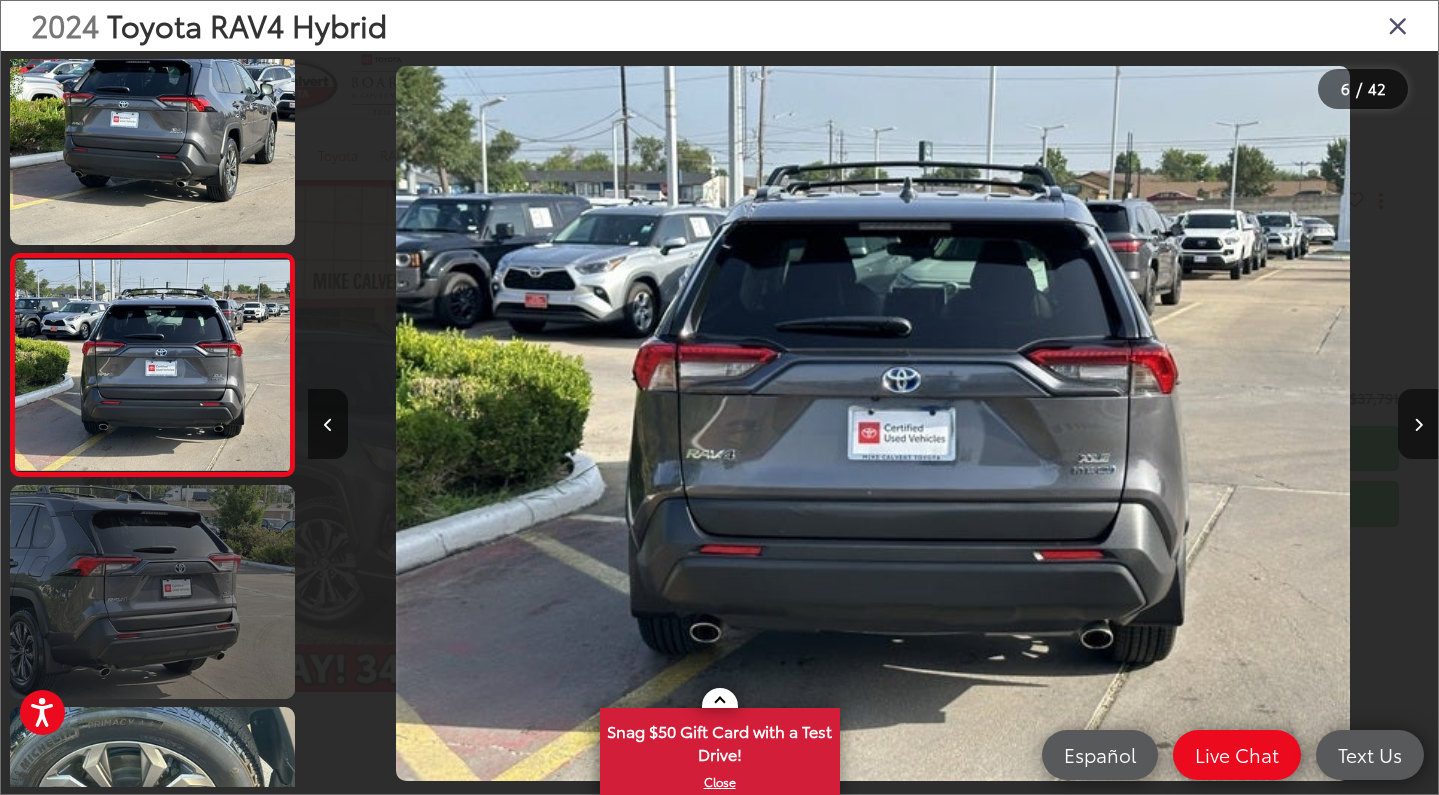 click at bounding box center (152, 592) 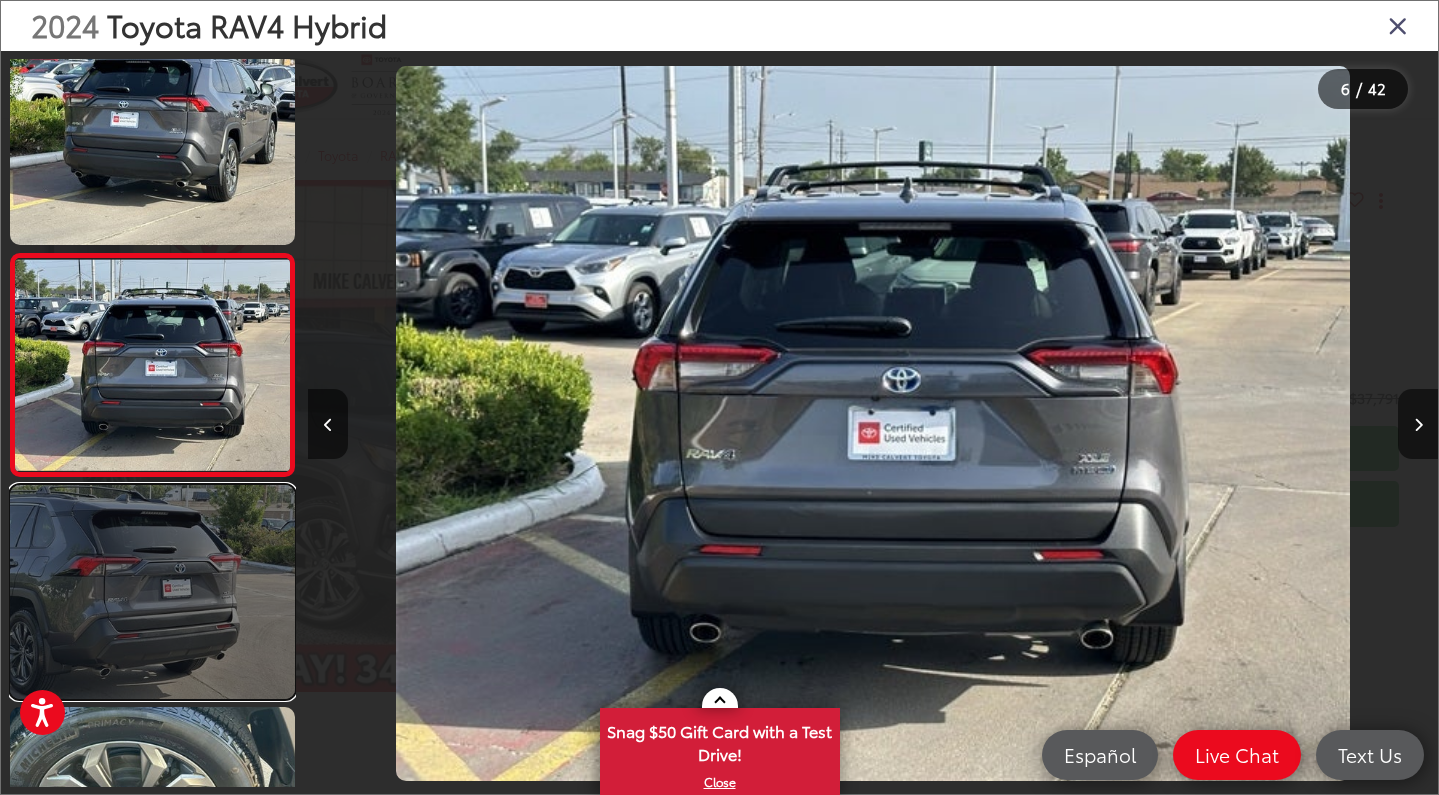 scroll, scrollTop: 0, scrollLeft: 6561, axis: horizontal 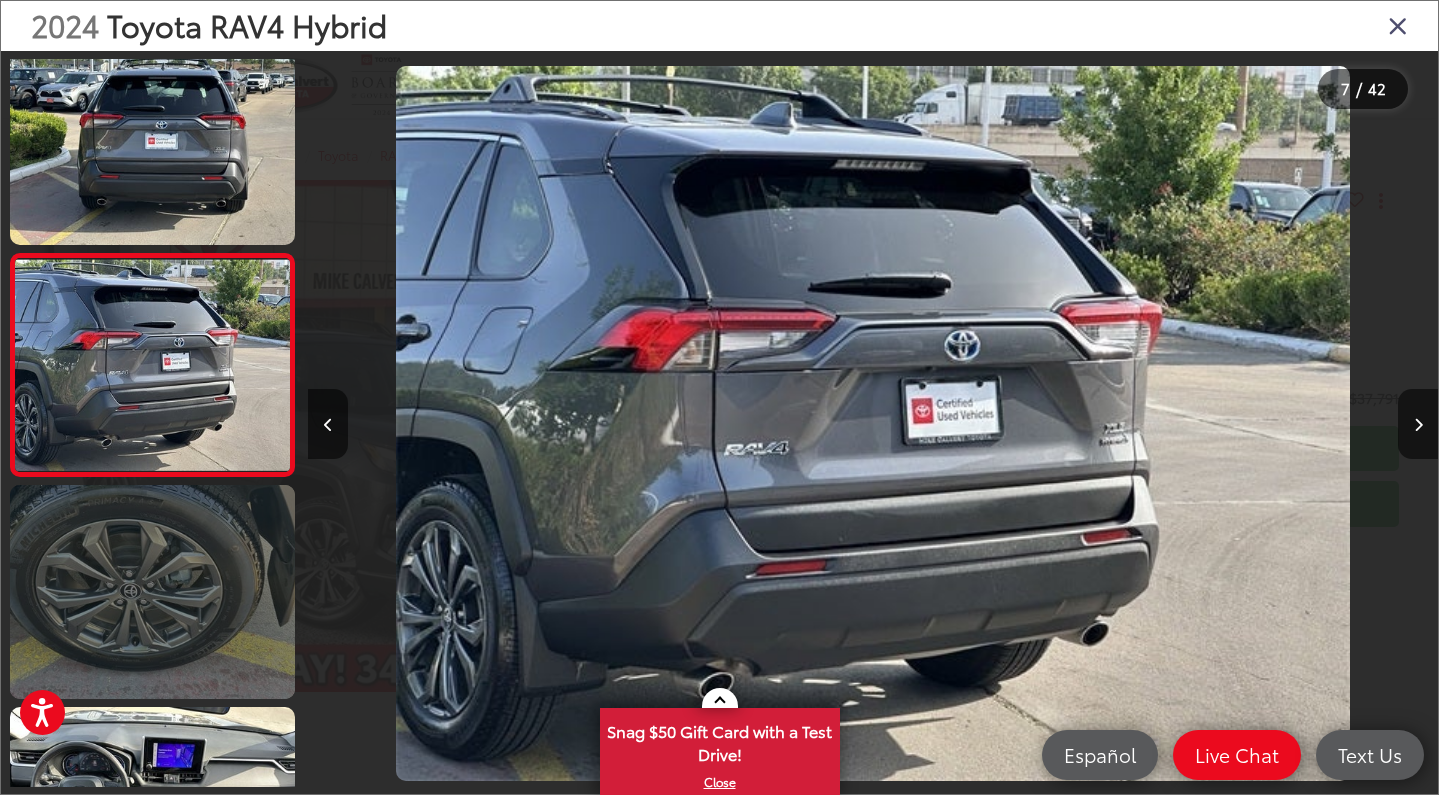 click at bounding box center (152, 592) 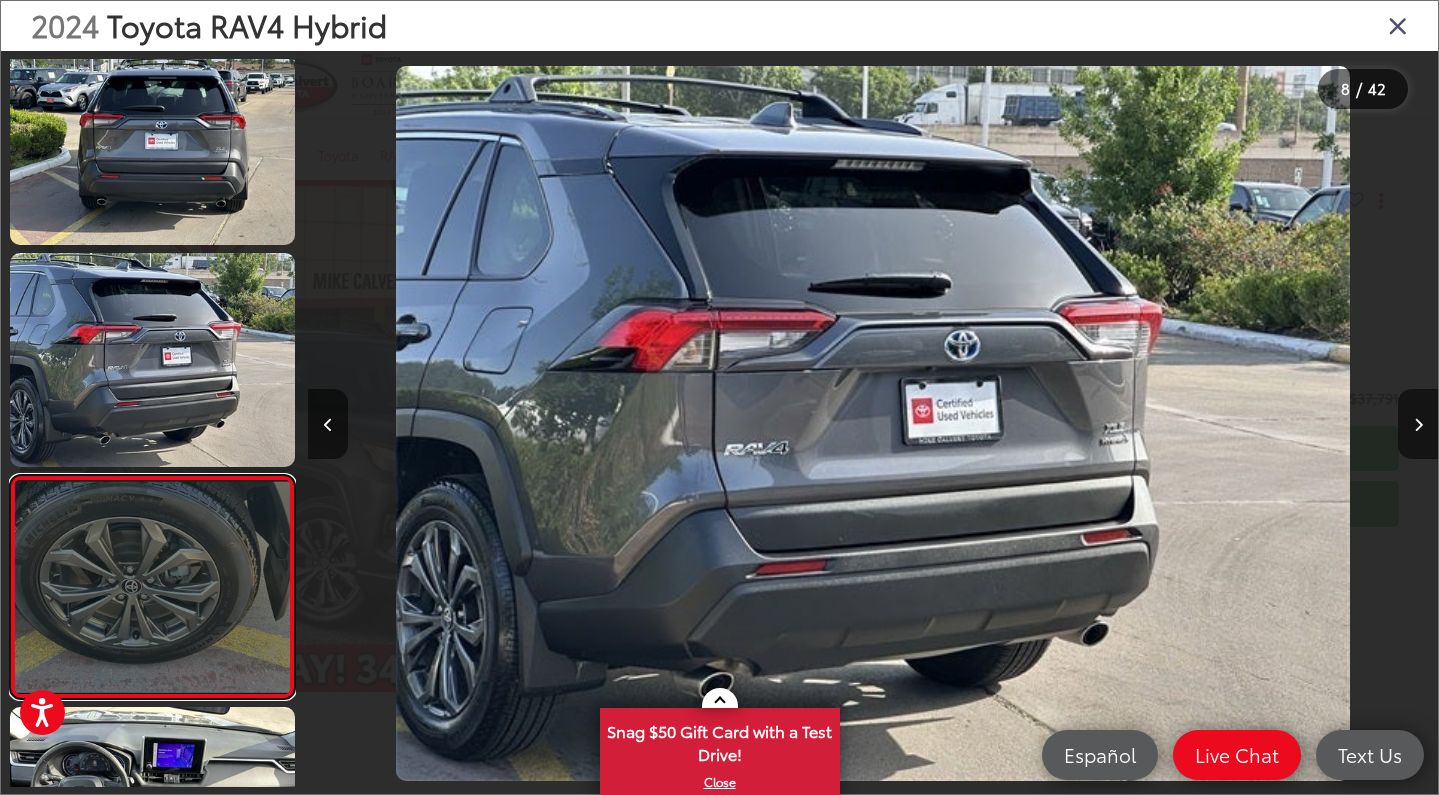 scroll, scrollTop: 0, scrollLeft: 7903, axis: horizontal 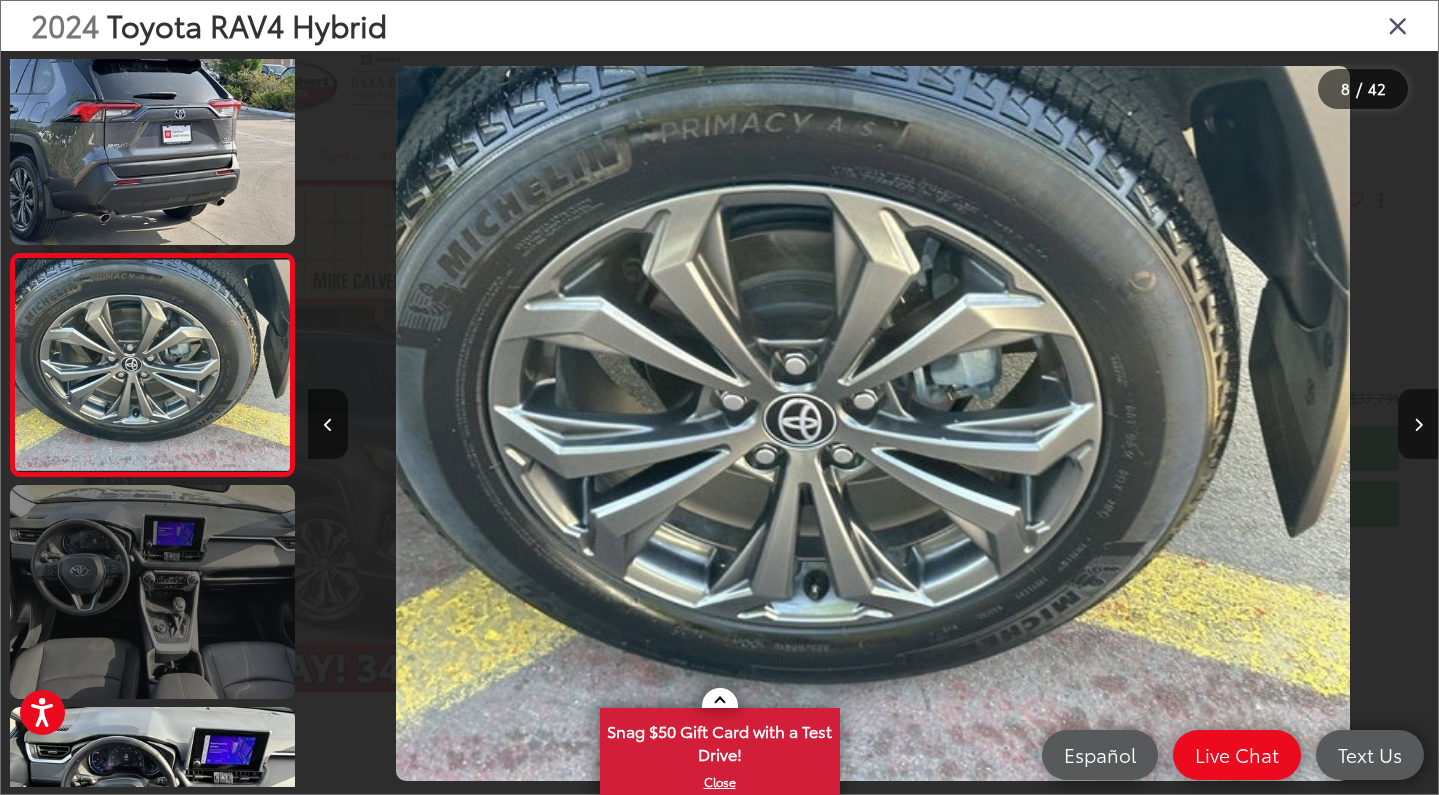 click at bounding box center [152, 592] 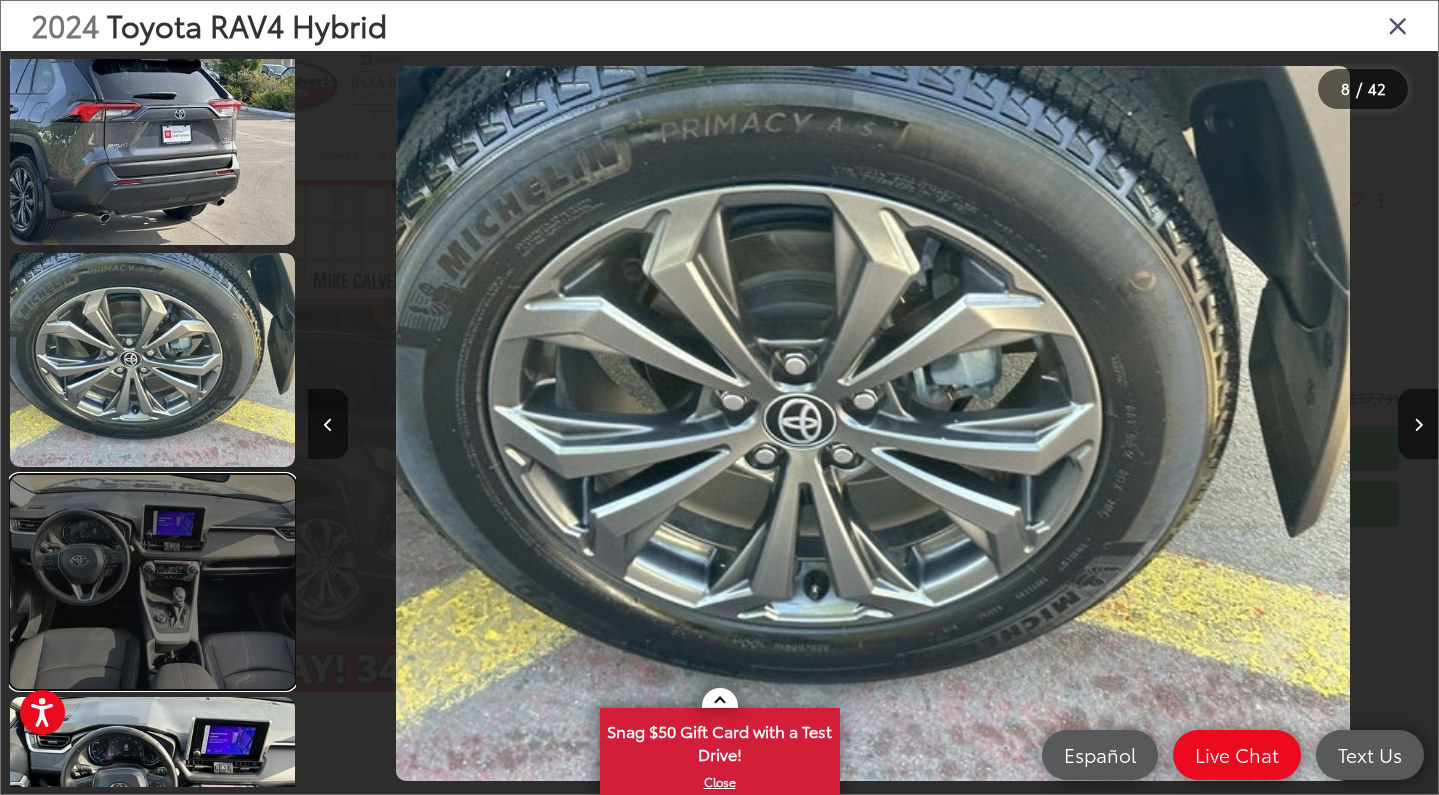 scroll, scrollTop: 1583, scrollLeft: 0, axis: vertical 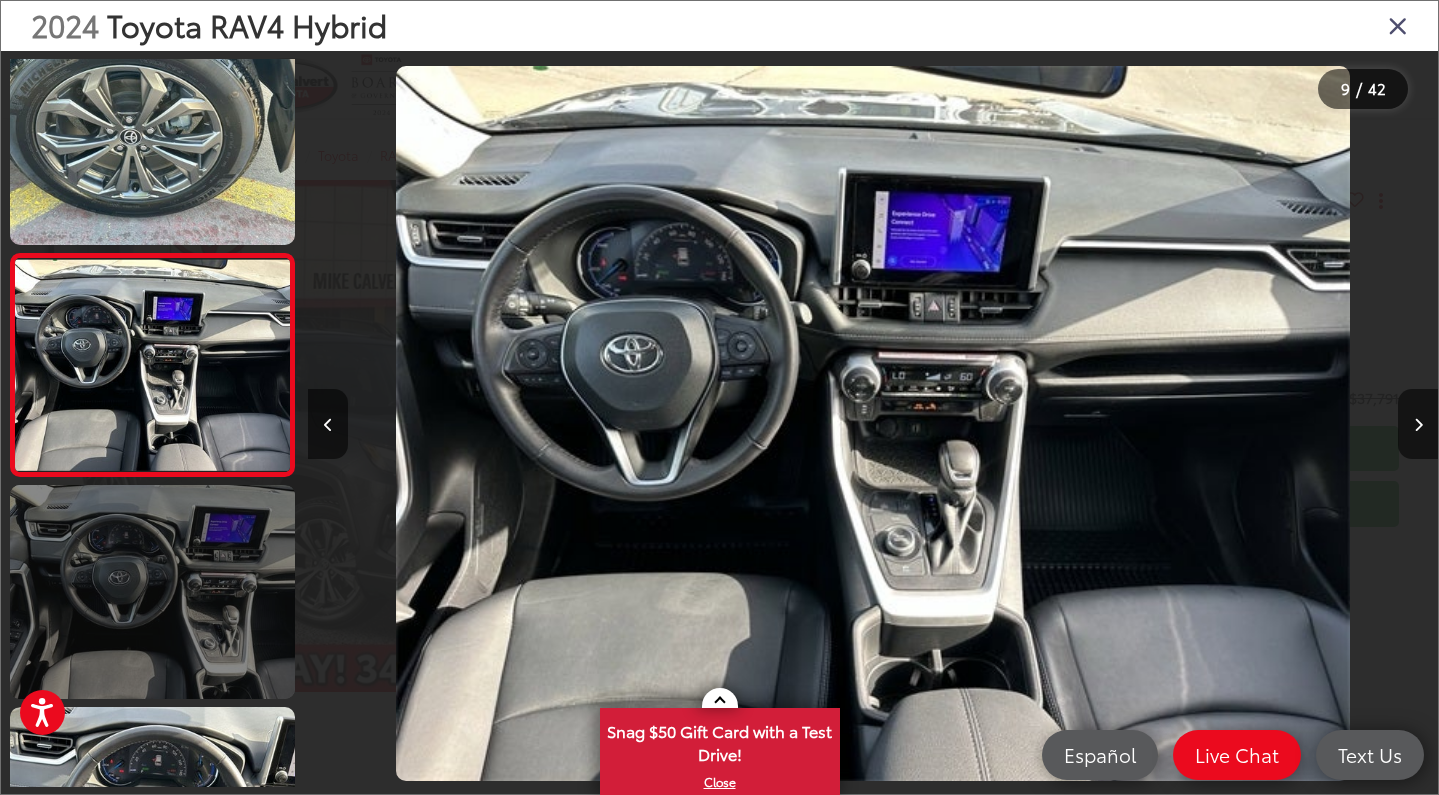 click at bounding box center (152, 592) 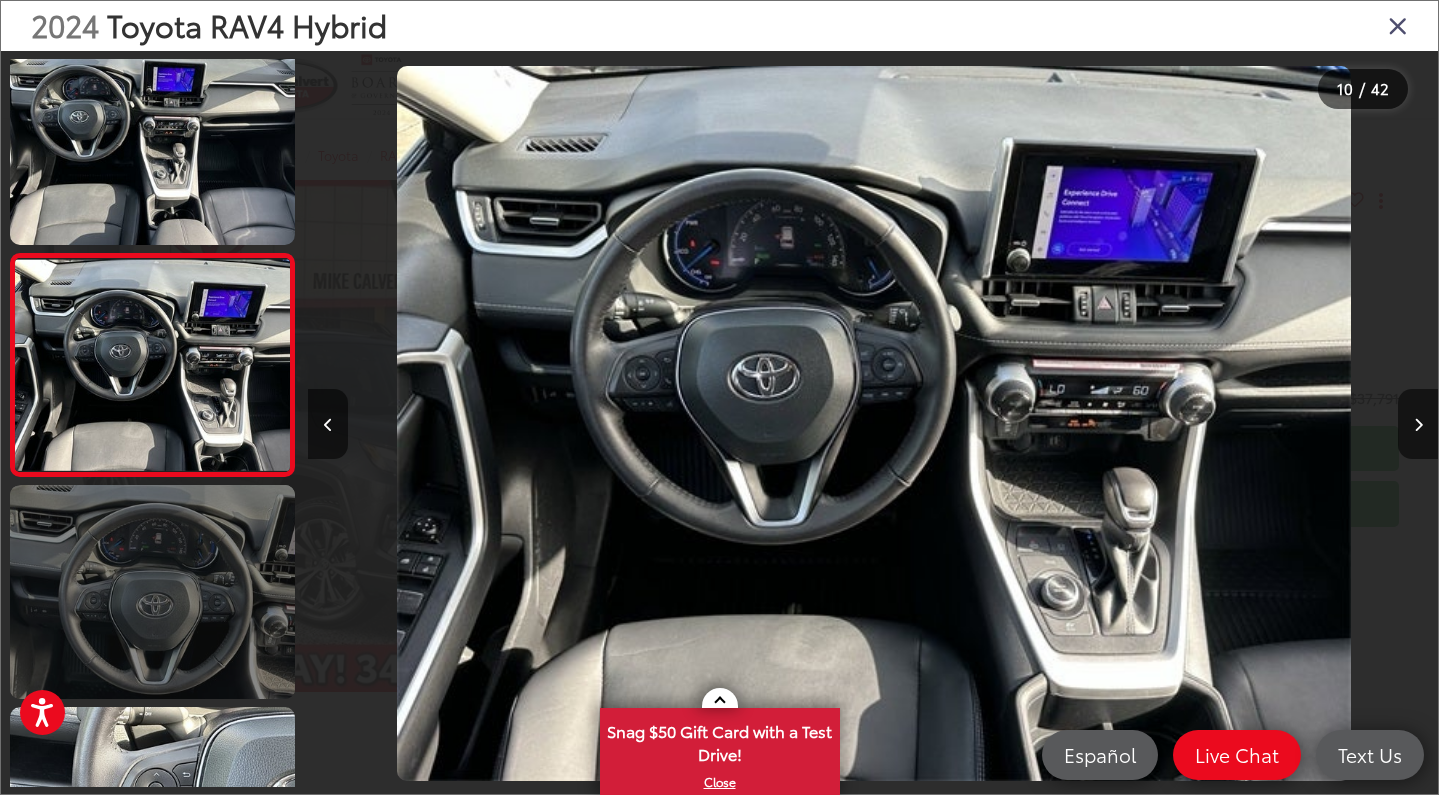 click at bounding box center [152, 592] 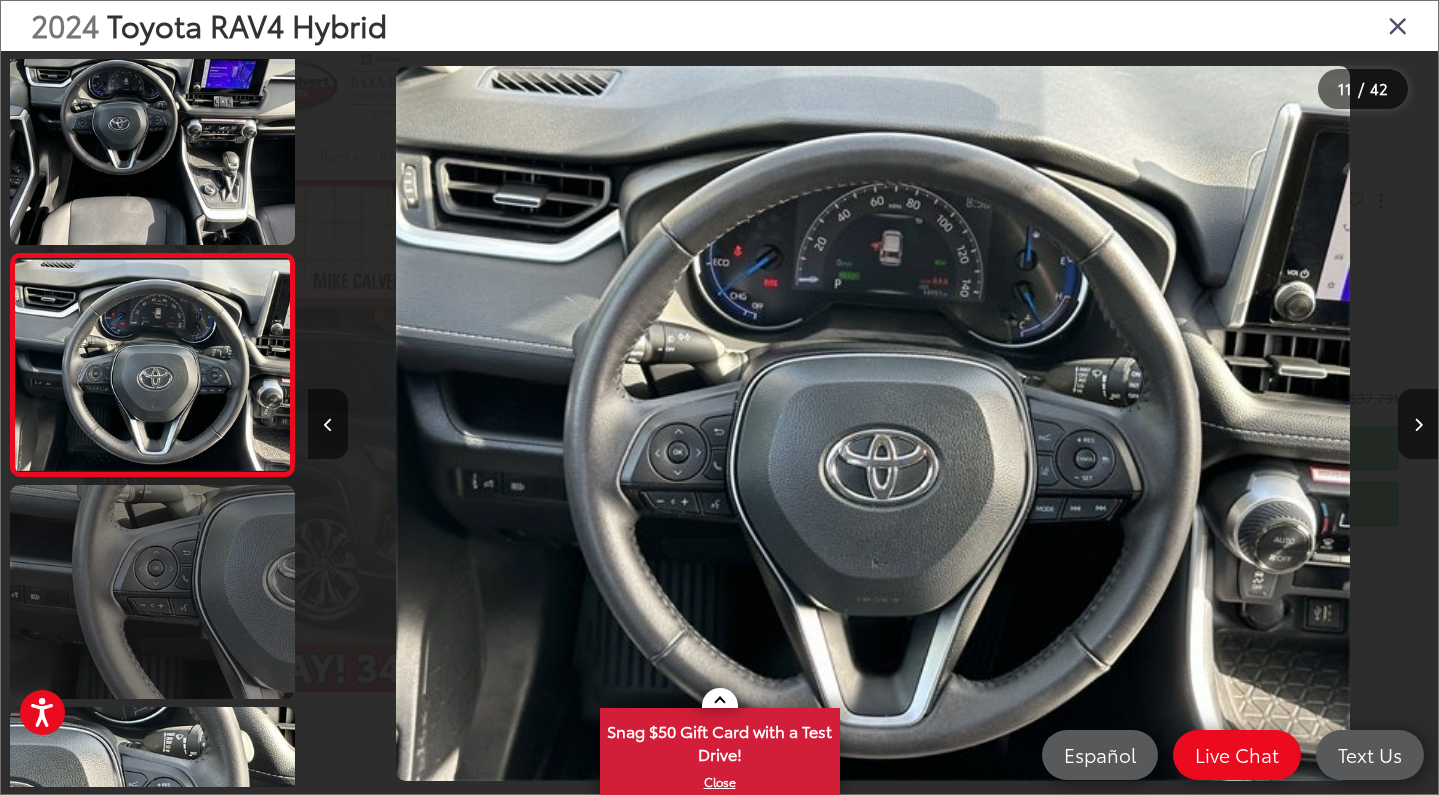 click at bounding box center (152, 592) 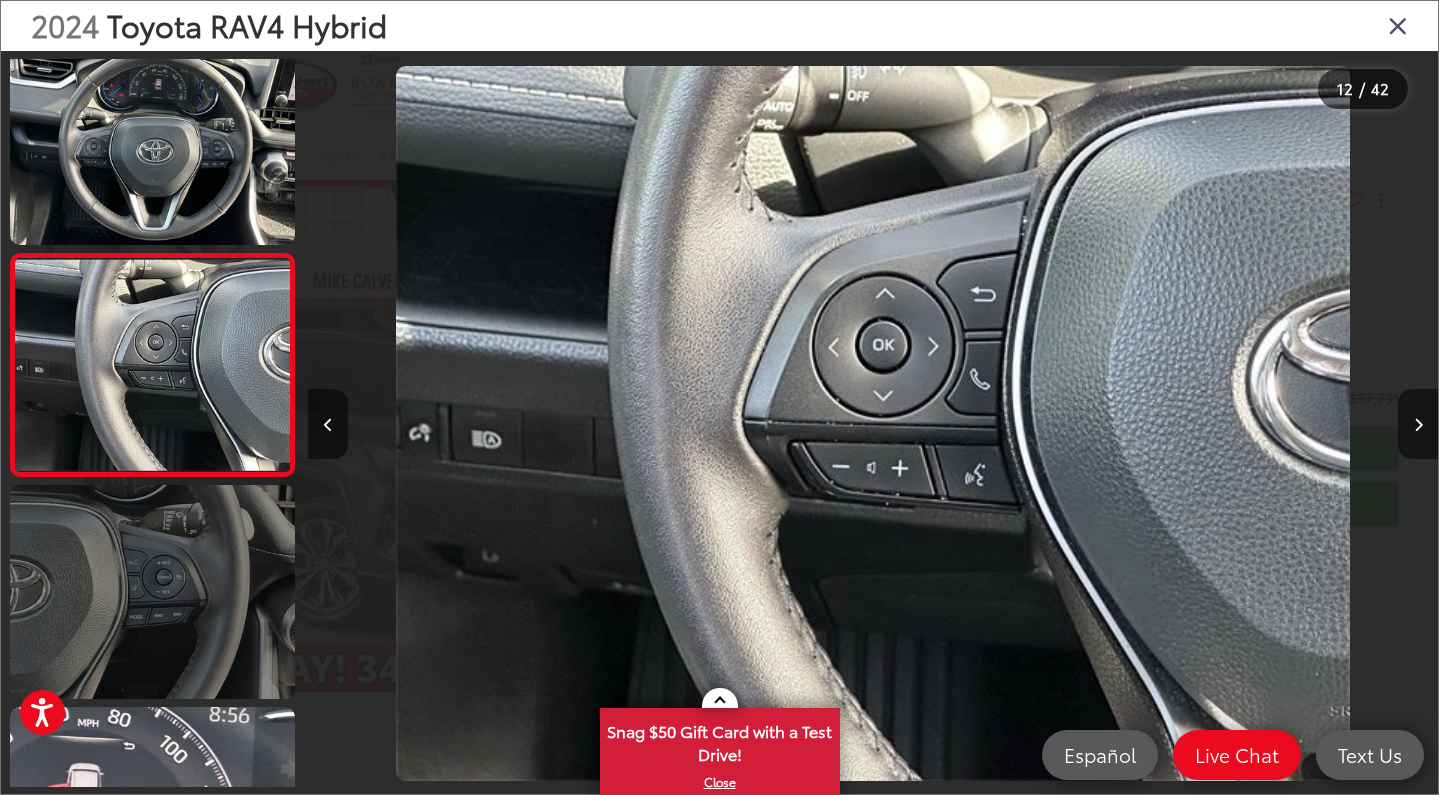 click at bounding box center (152, 592) 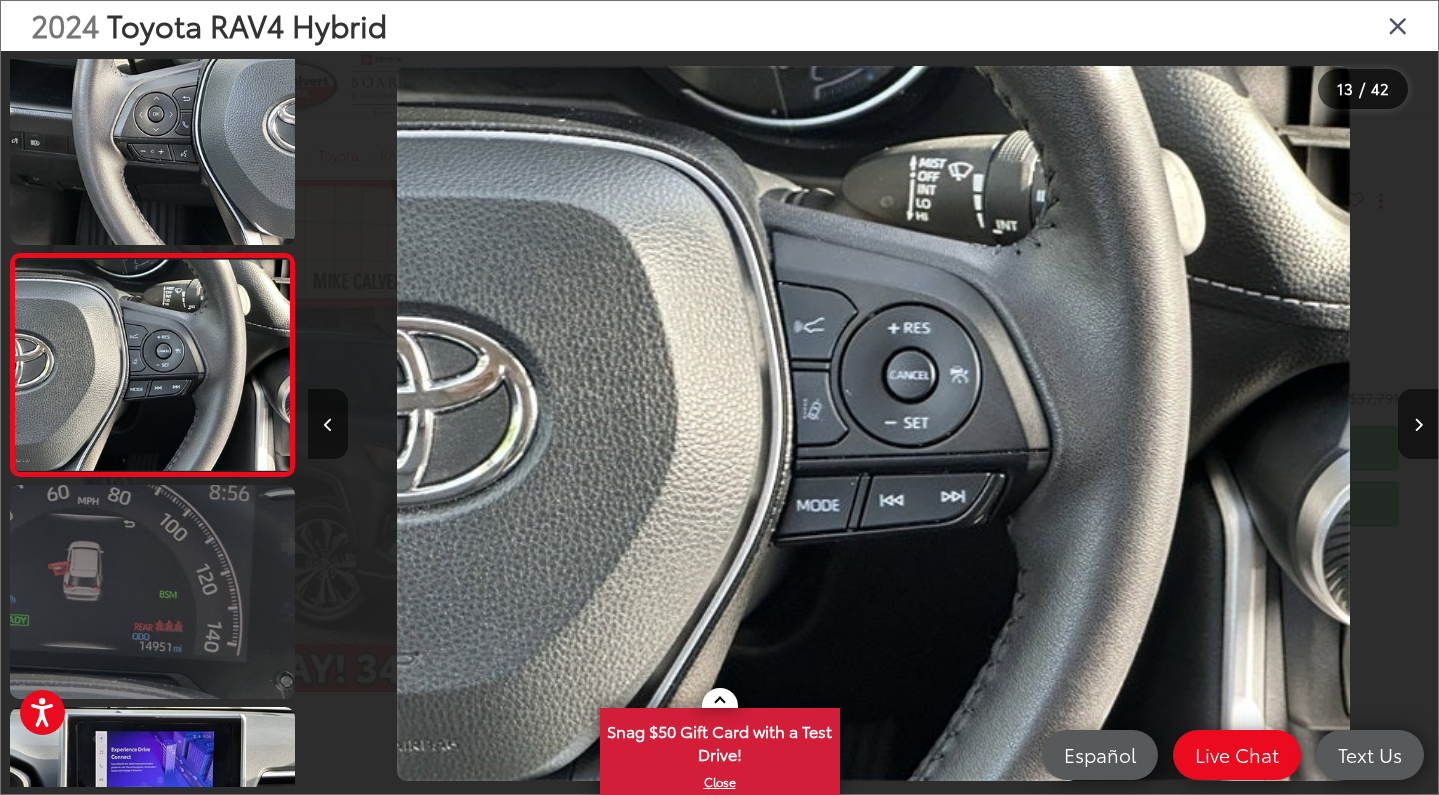 click at bounding box center [152, 592] 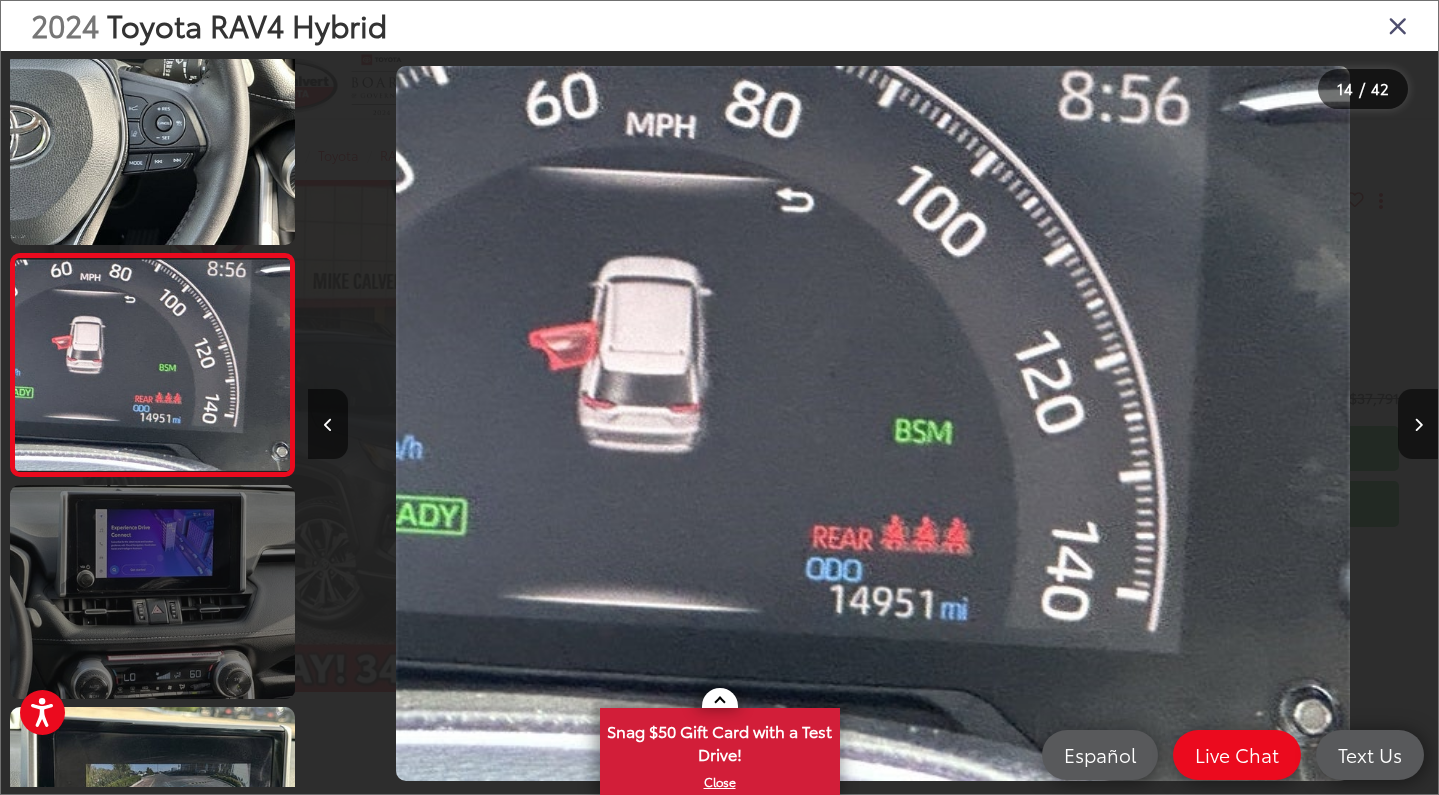 click at bounding box center [152, 592] 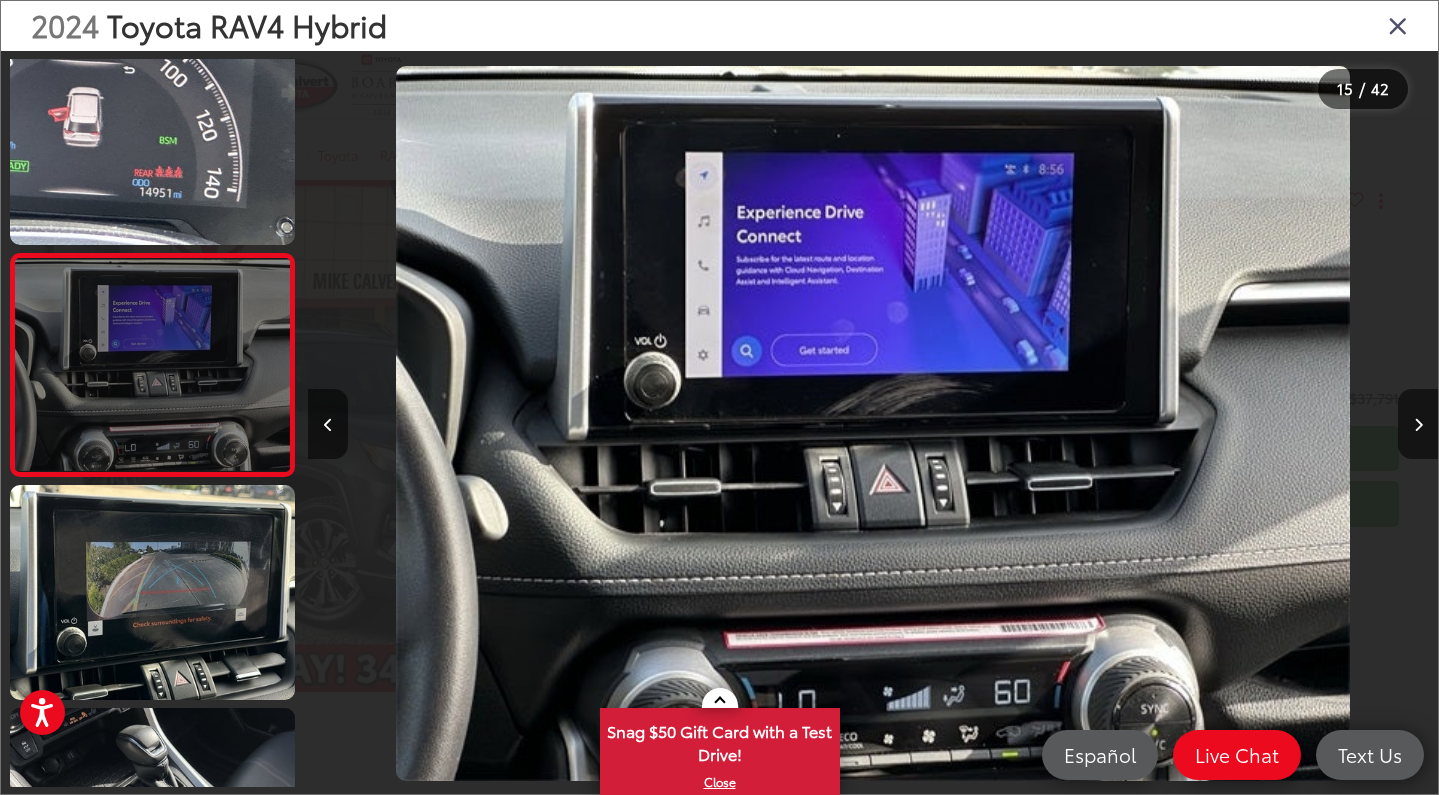 click at bounding box center (152, 592) 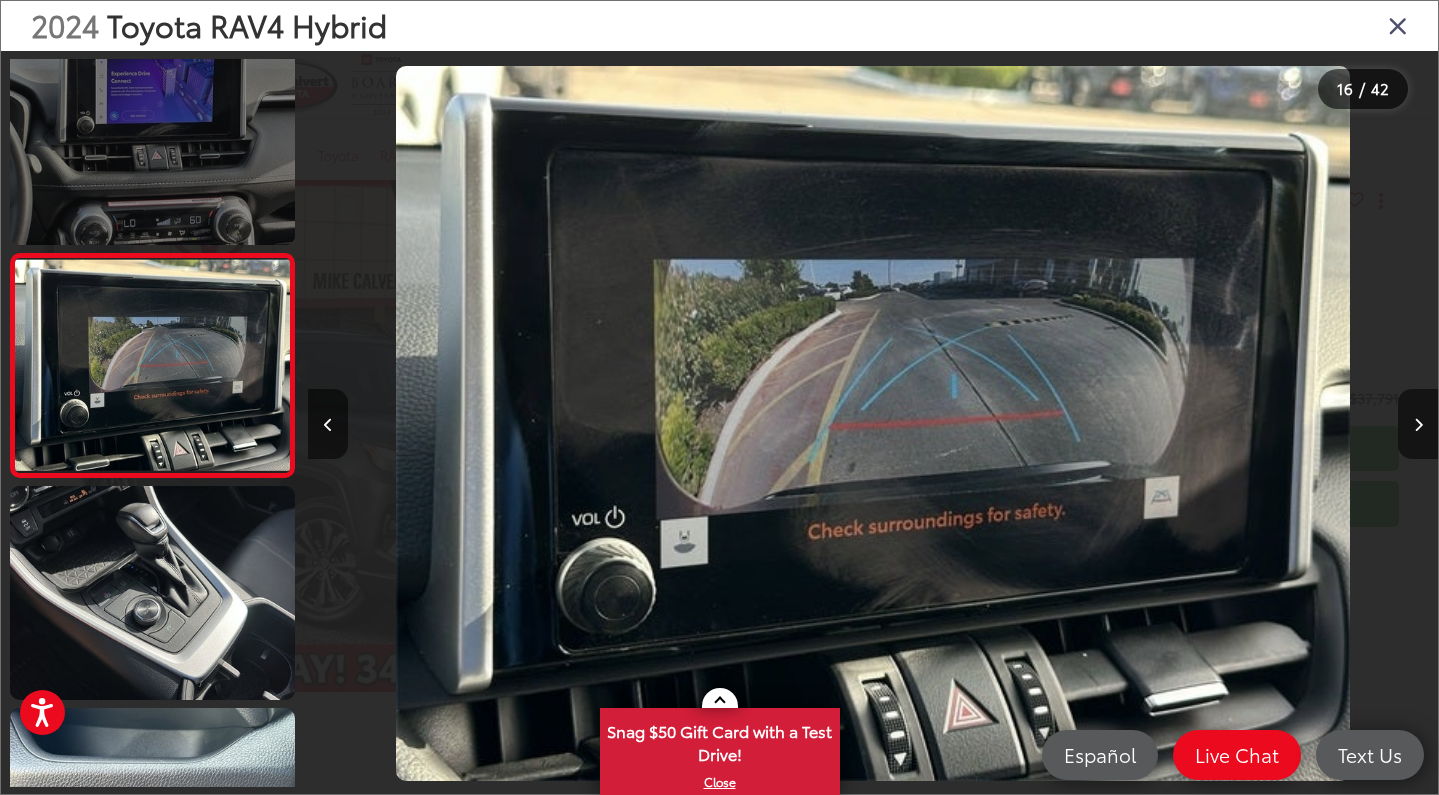 click at bounding box center (152, 593) 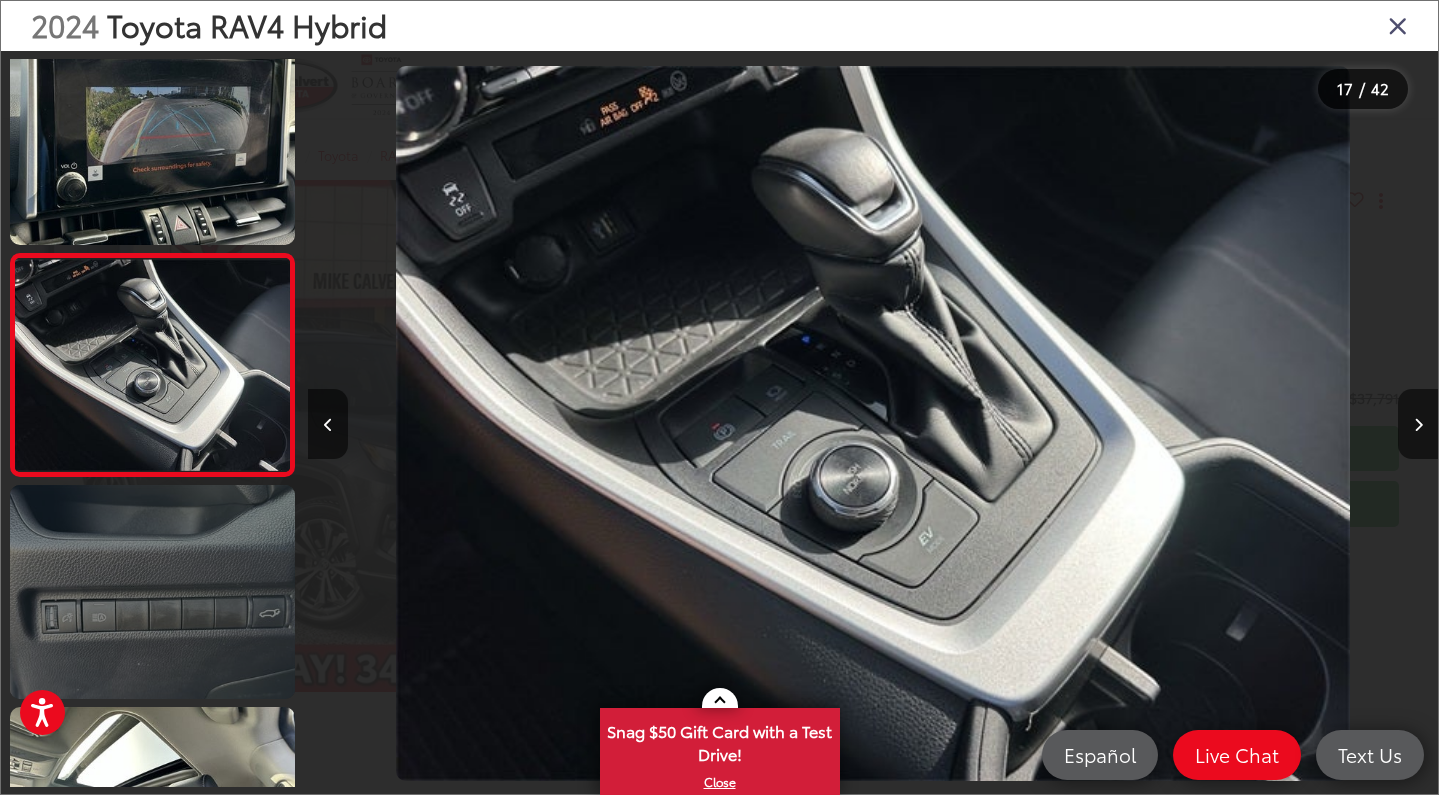 click at bounding box center (152, 592) 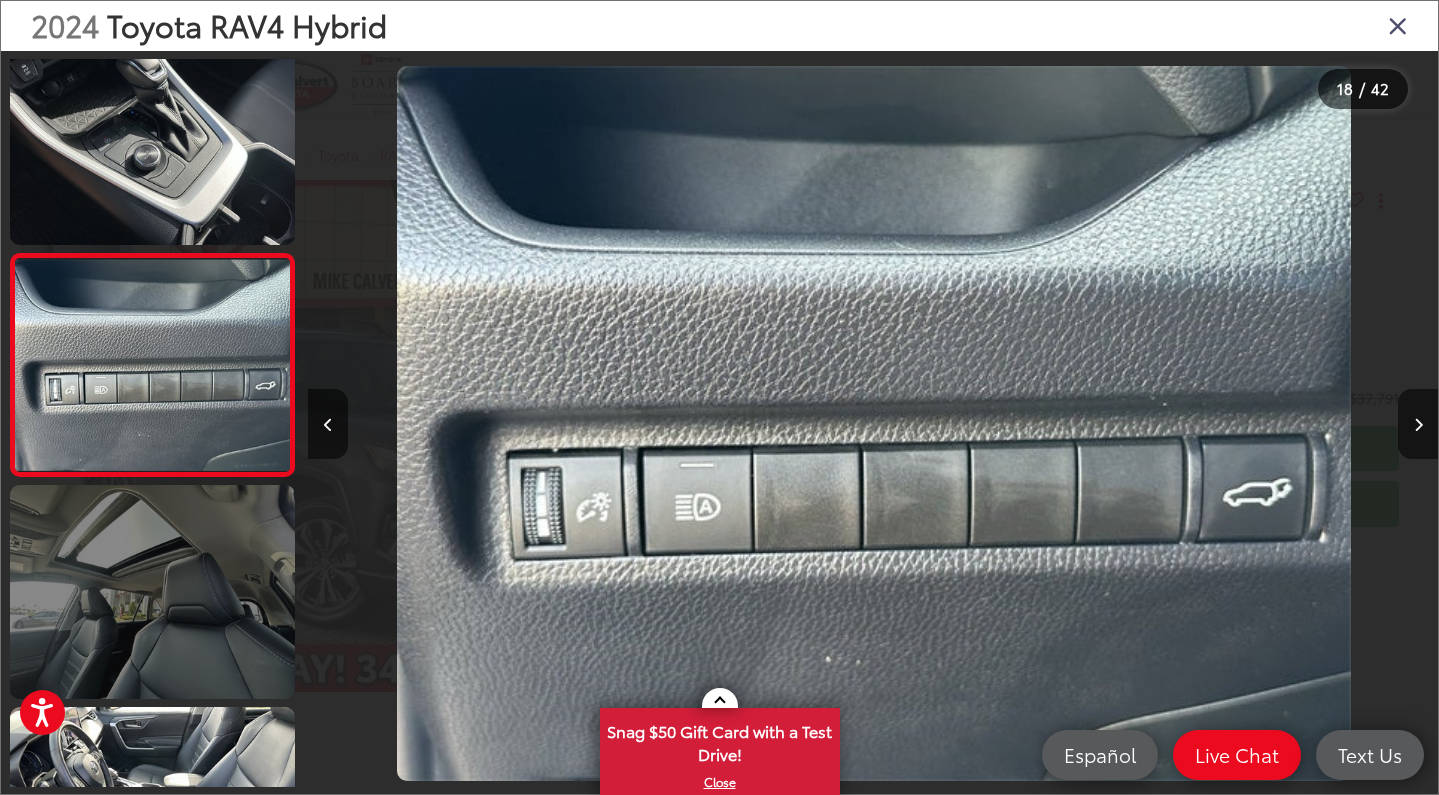 click at bounding box center (152, 592) 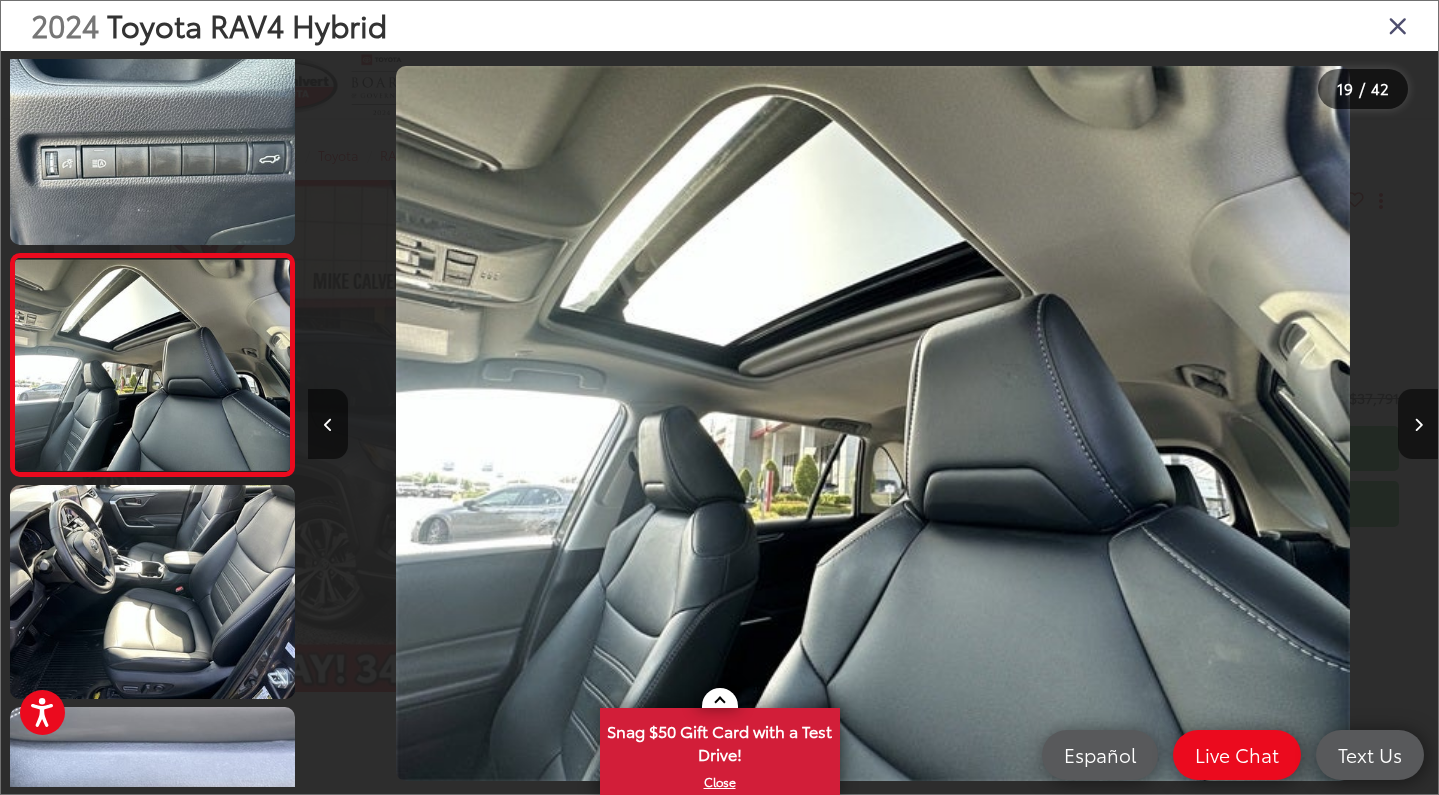click at bounding box center (1398, 25) 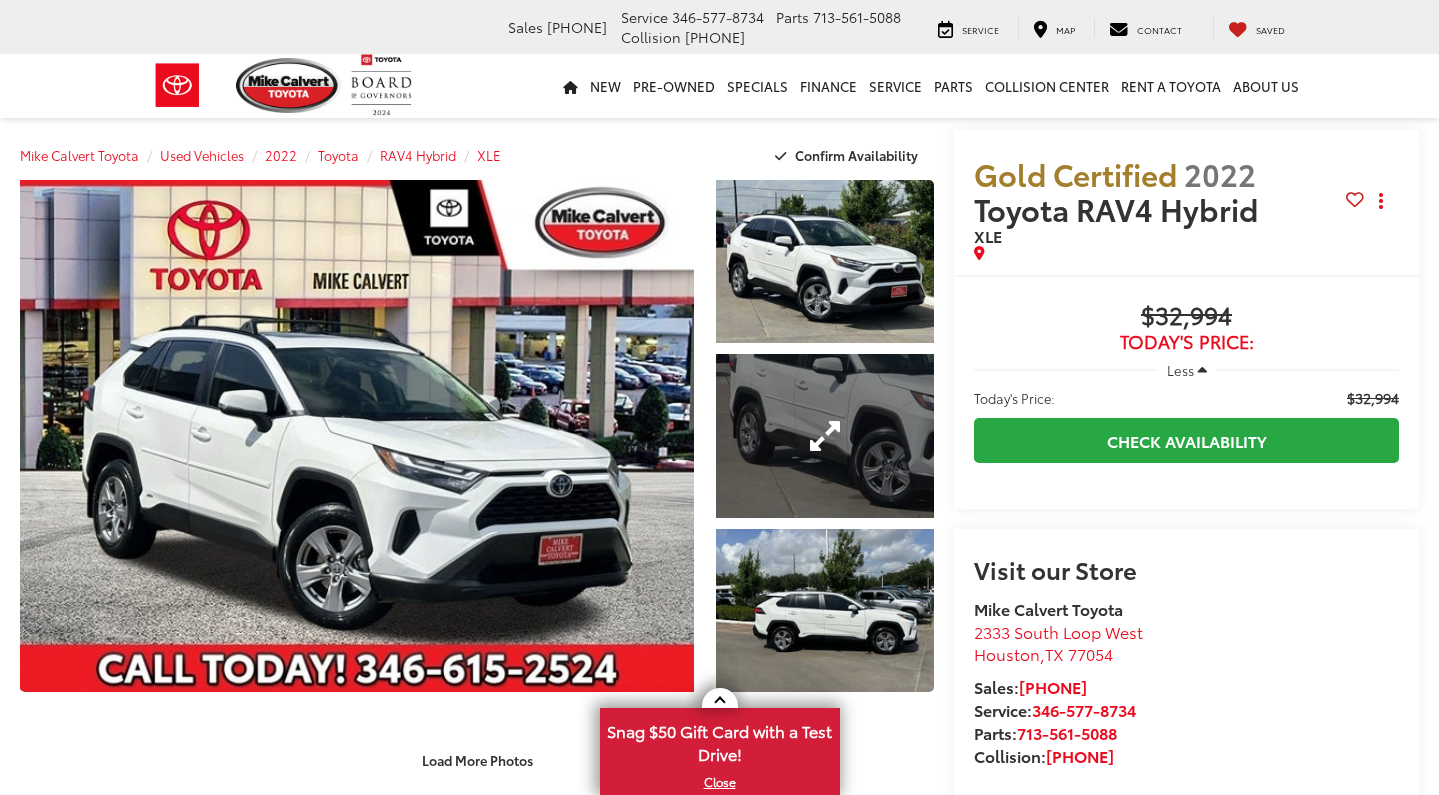 scroll, scrollTop: 0, scrollLeft: 0, axis: both 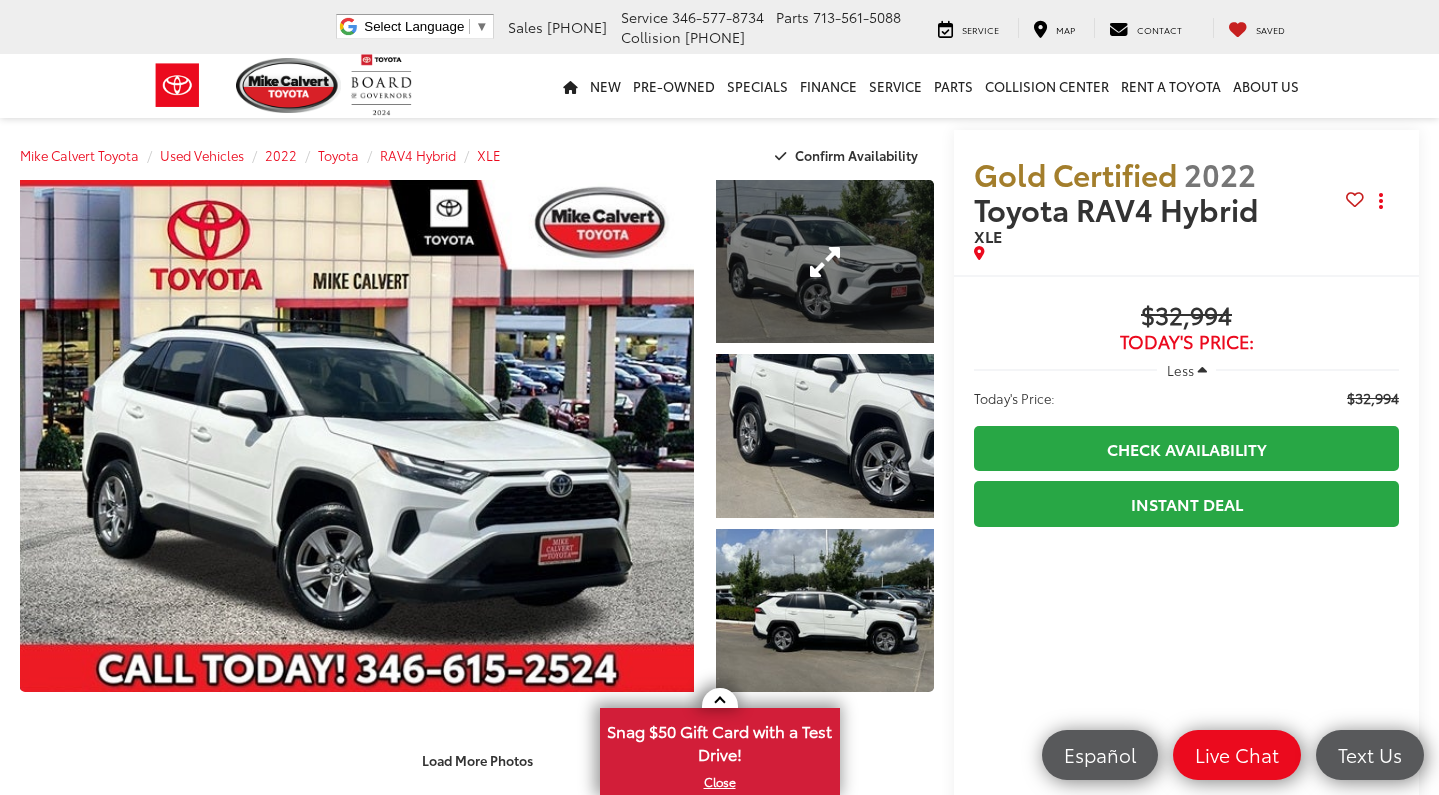 click at bounding box center (825, 261) 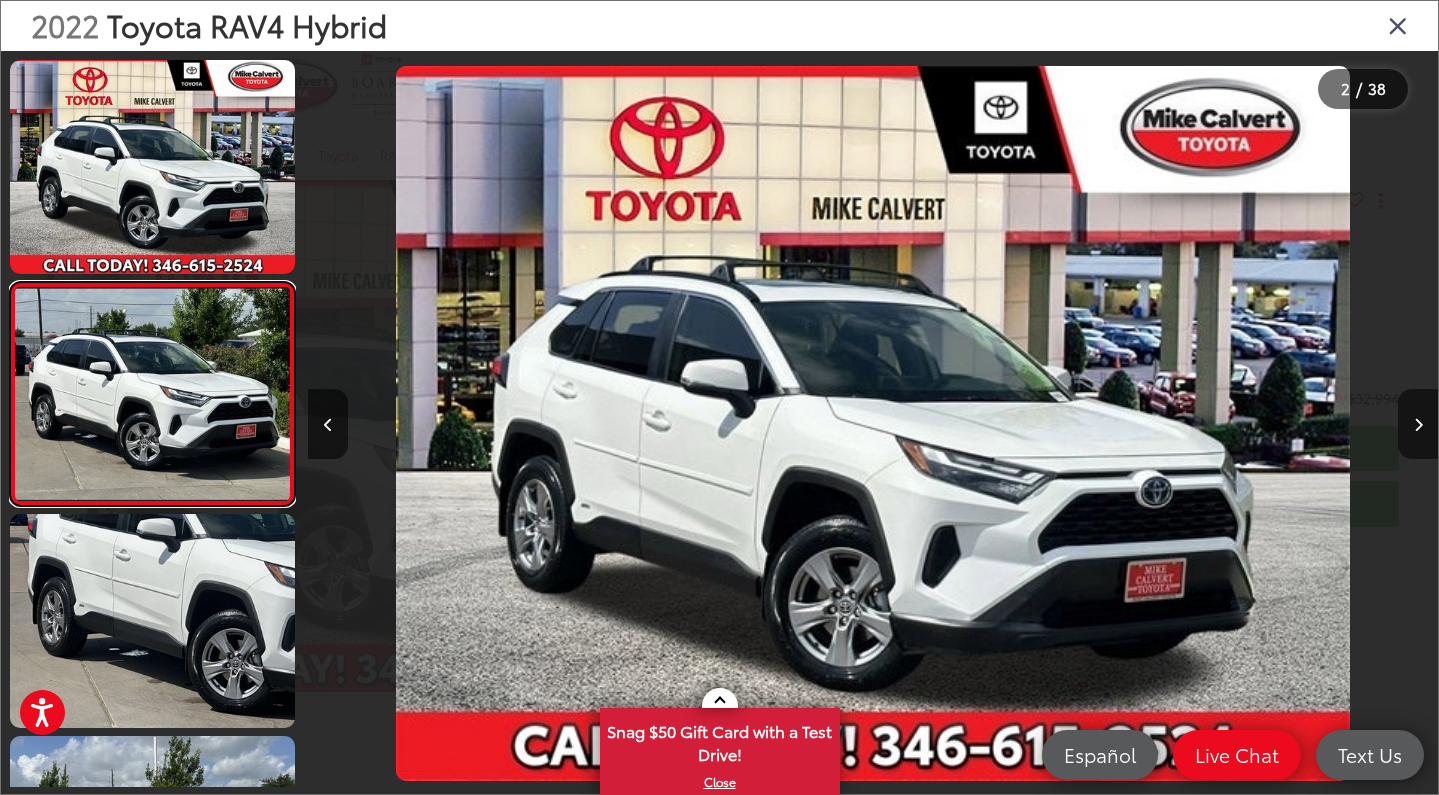 scroll, scrollTop: 0, scrollLeft: 1130, axis: horizontal 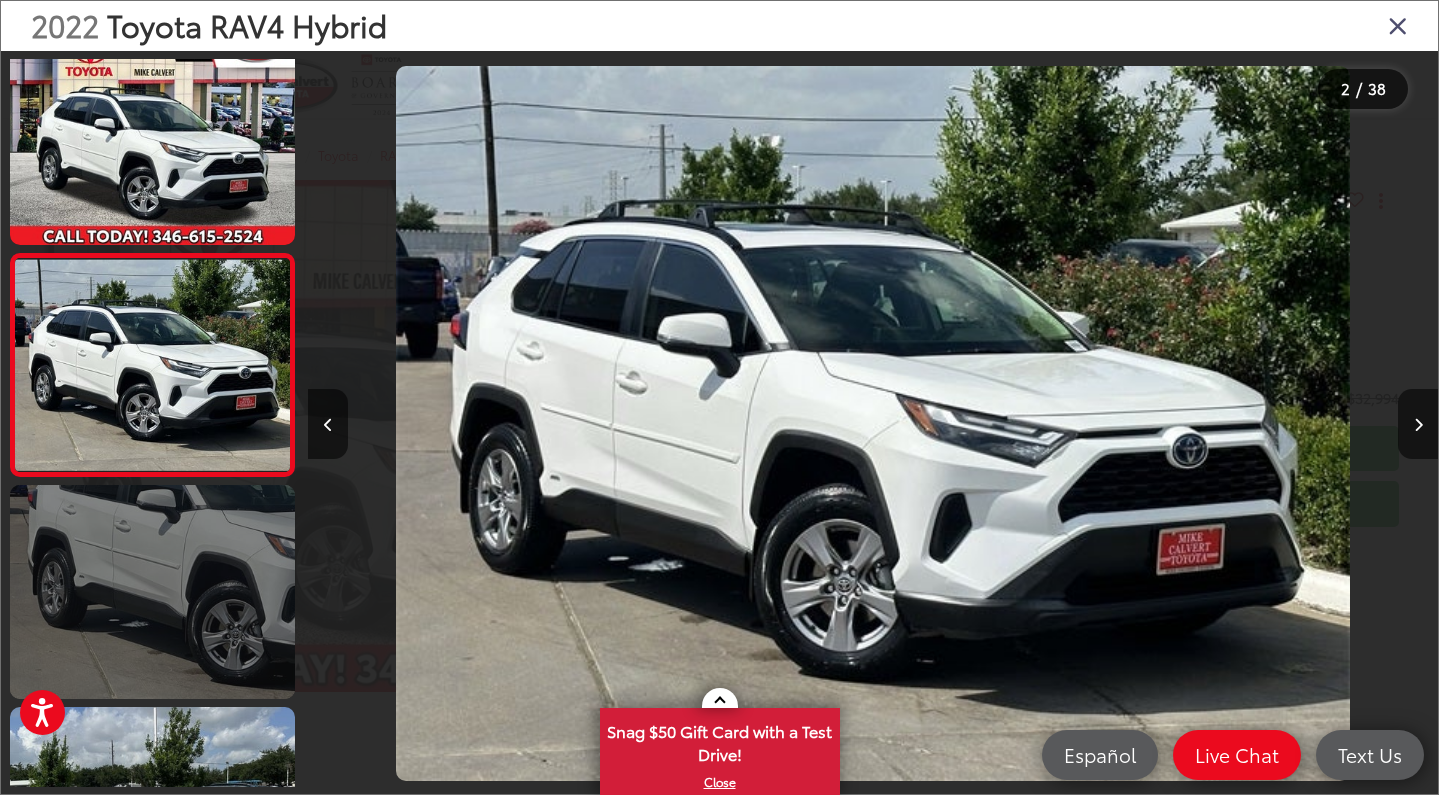 click at bounding box center (152, 592) 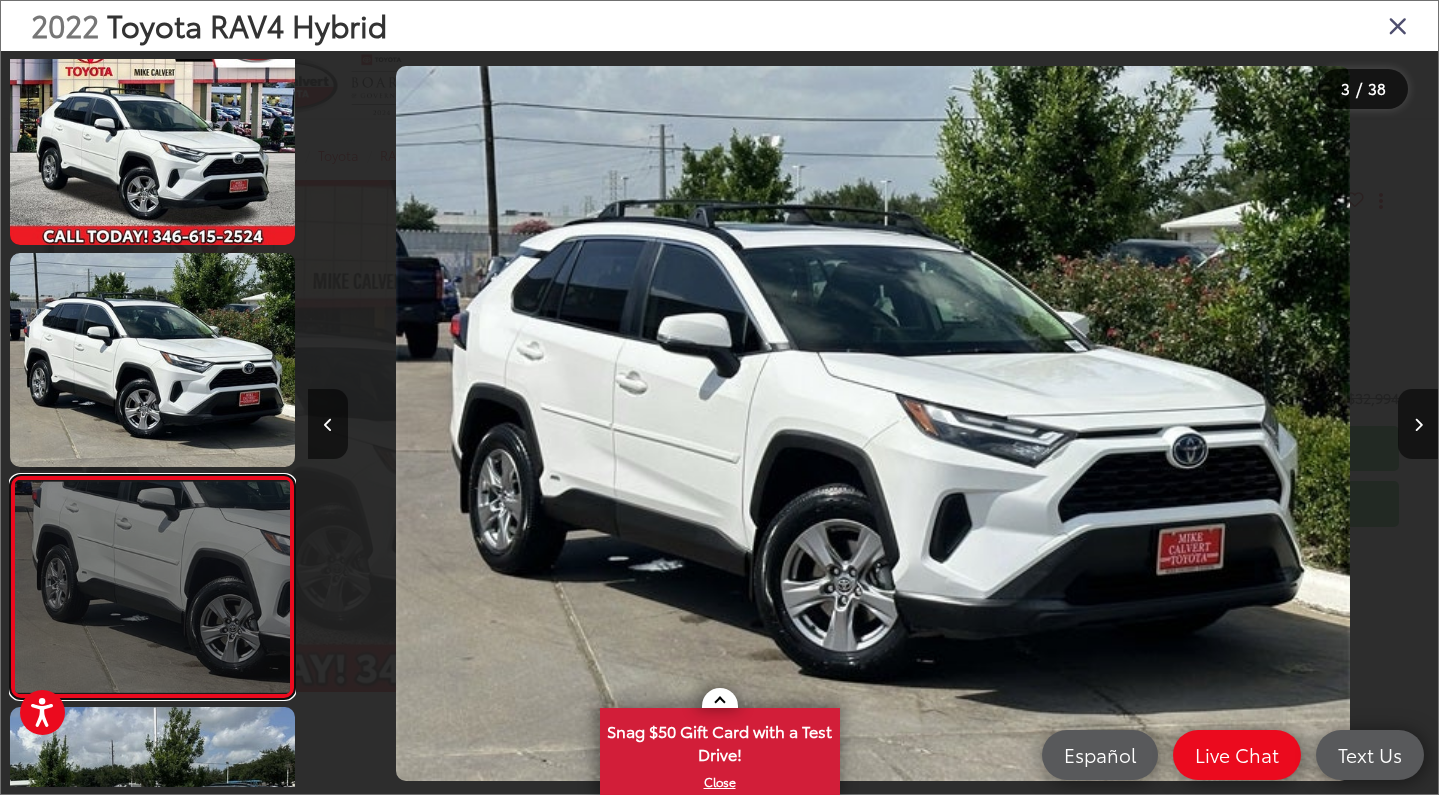 scroll, scrollTop: 0, scrollLeft: 2128, axis: horizontal 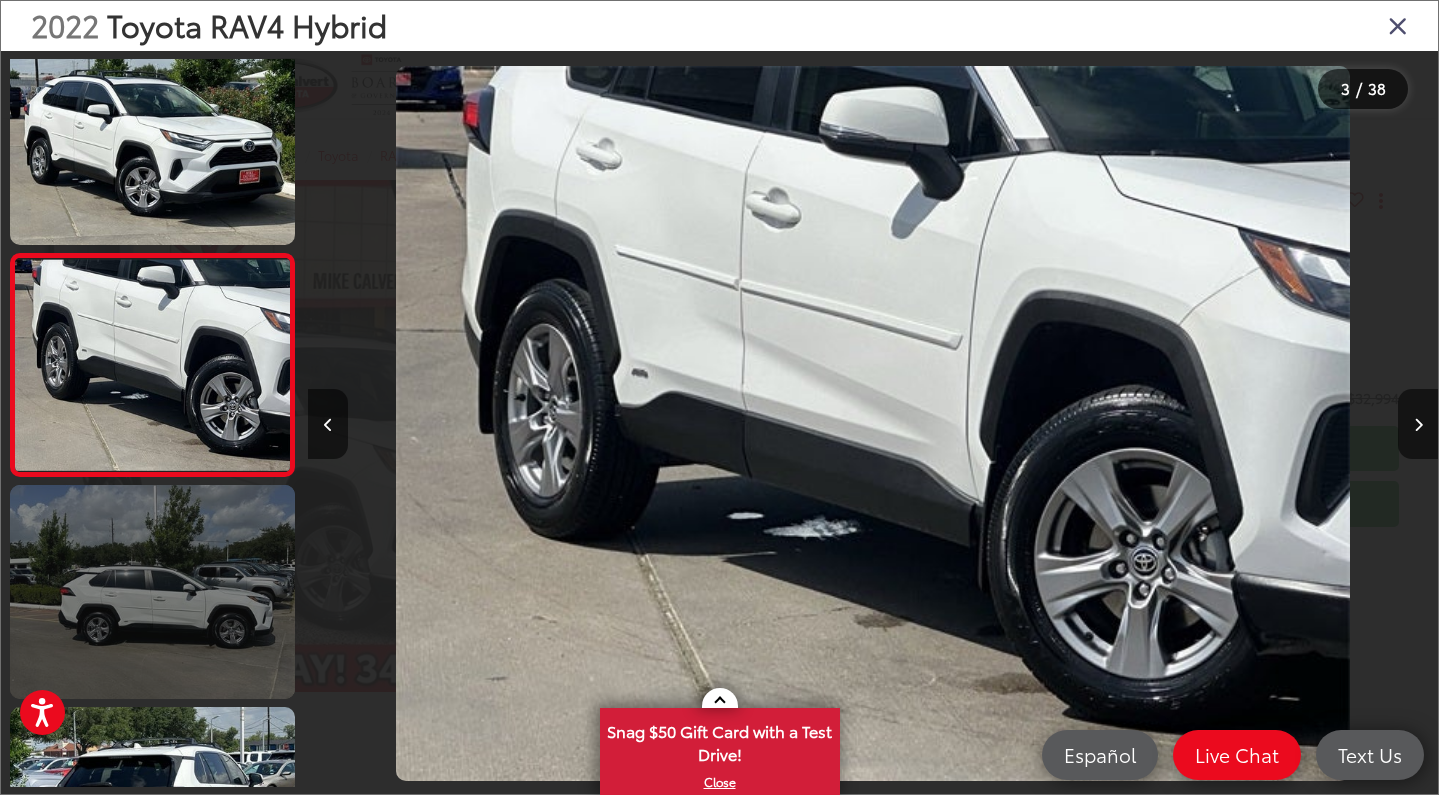 click at bounding box center [152, 592] 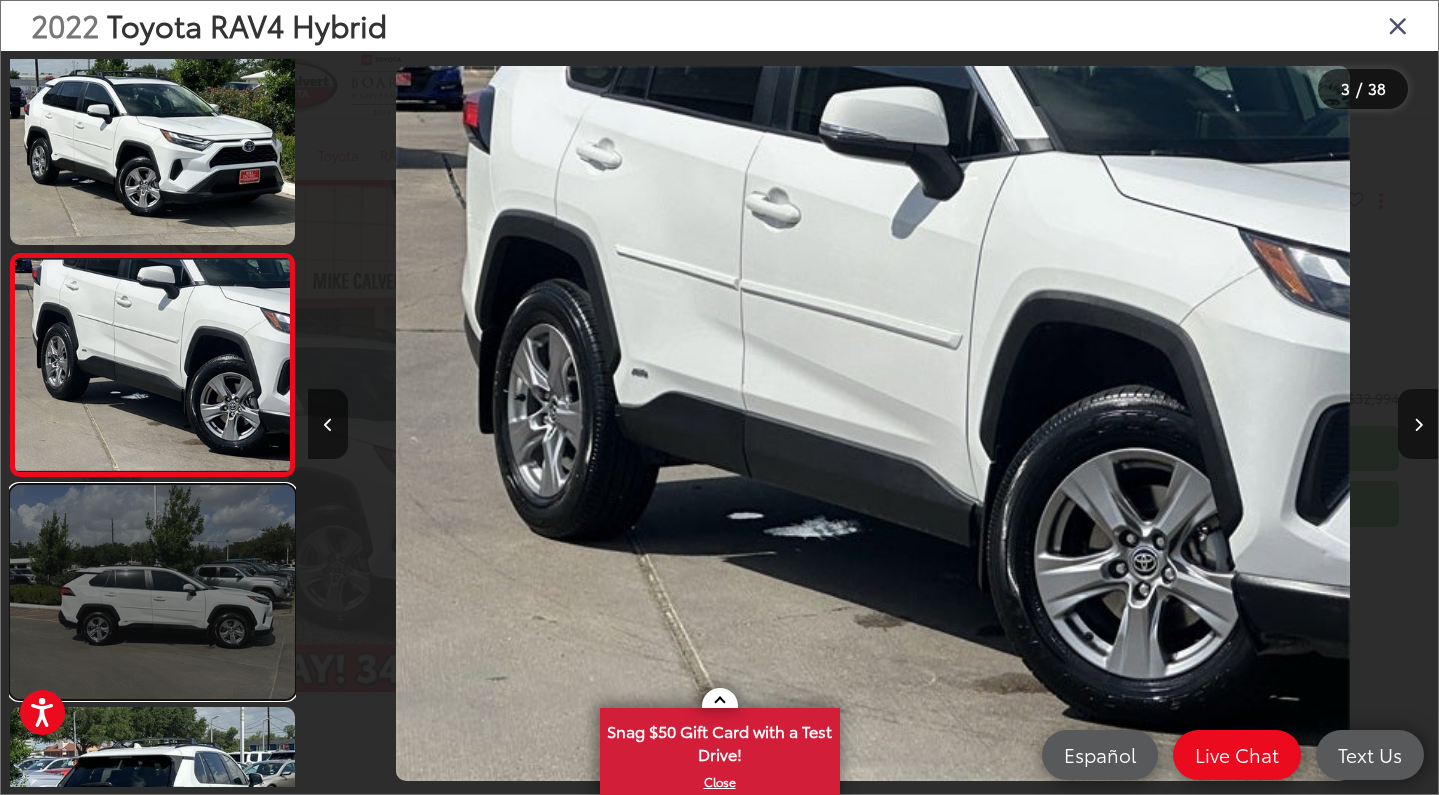 scroll, scrollTop: 0, scrollLeft: 3071, axis: horizontal 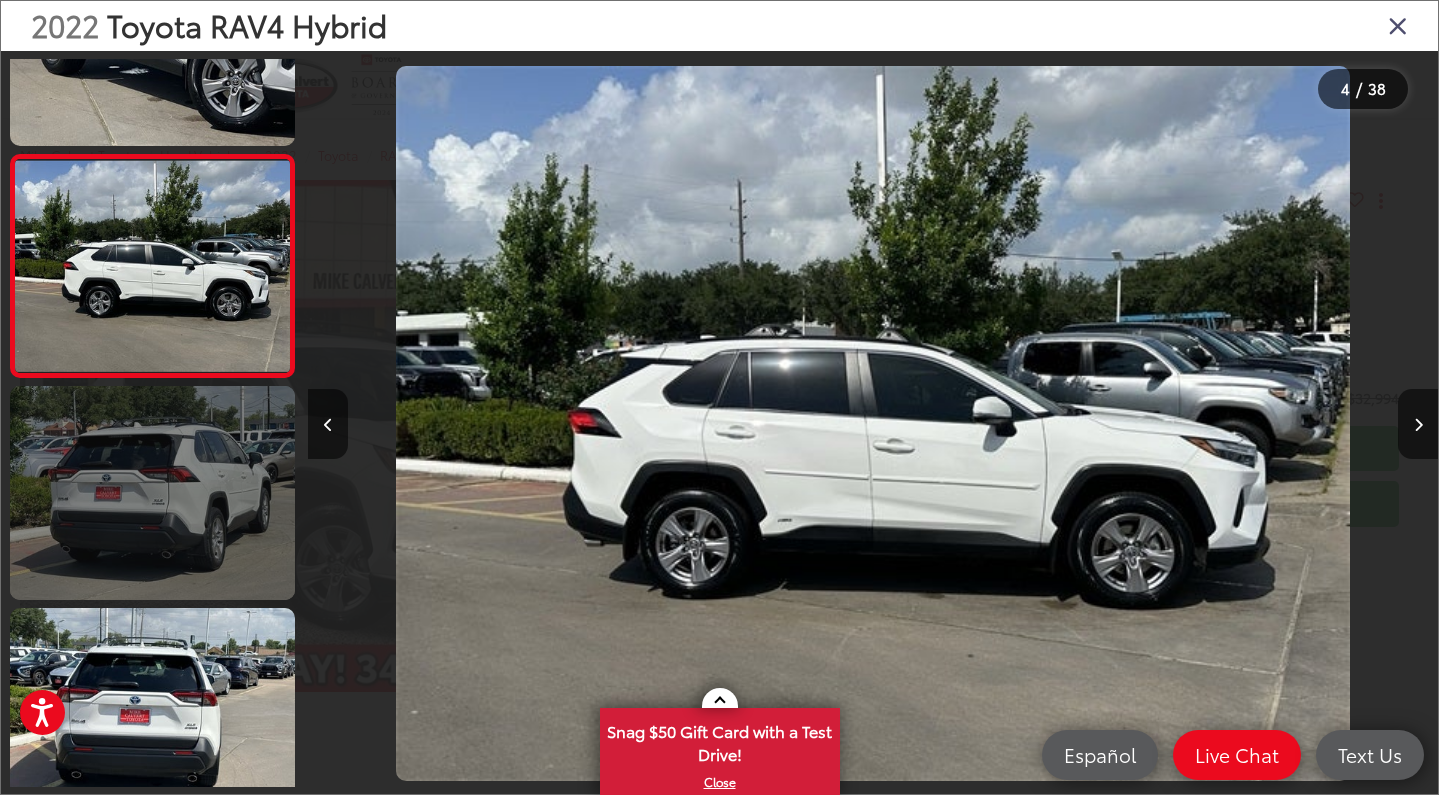click at bounding box center (152, 493) 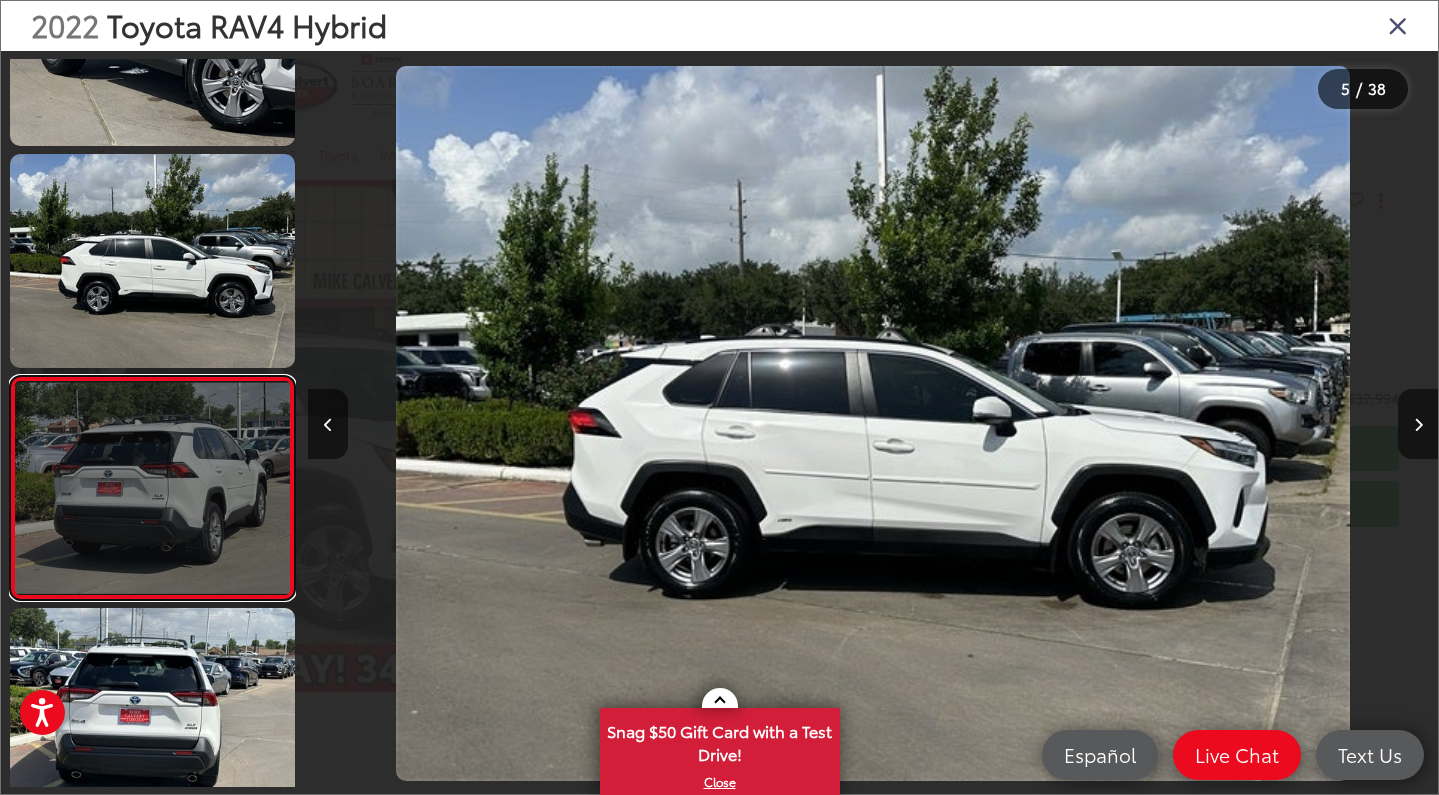 scroll, scrollTop: 695, scrollLeft: 0, axis: vertical 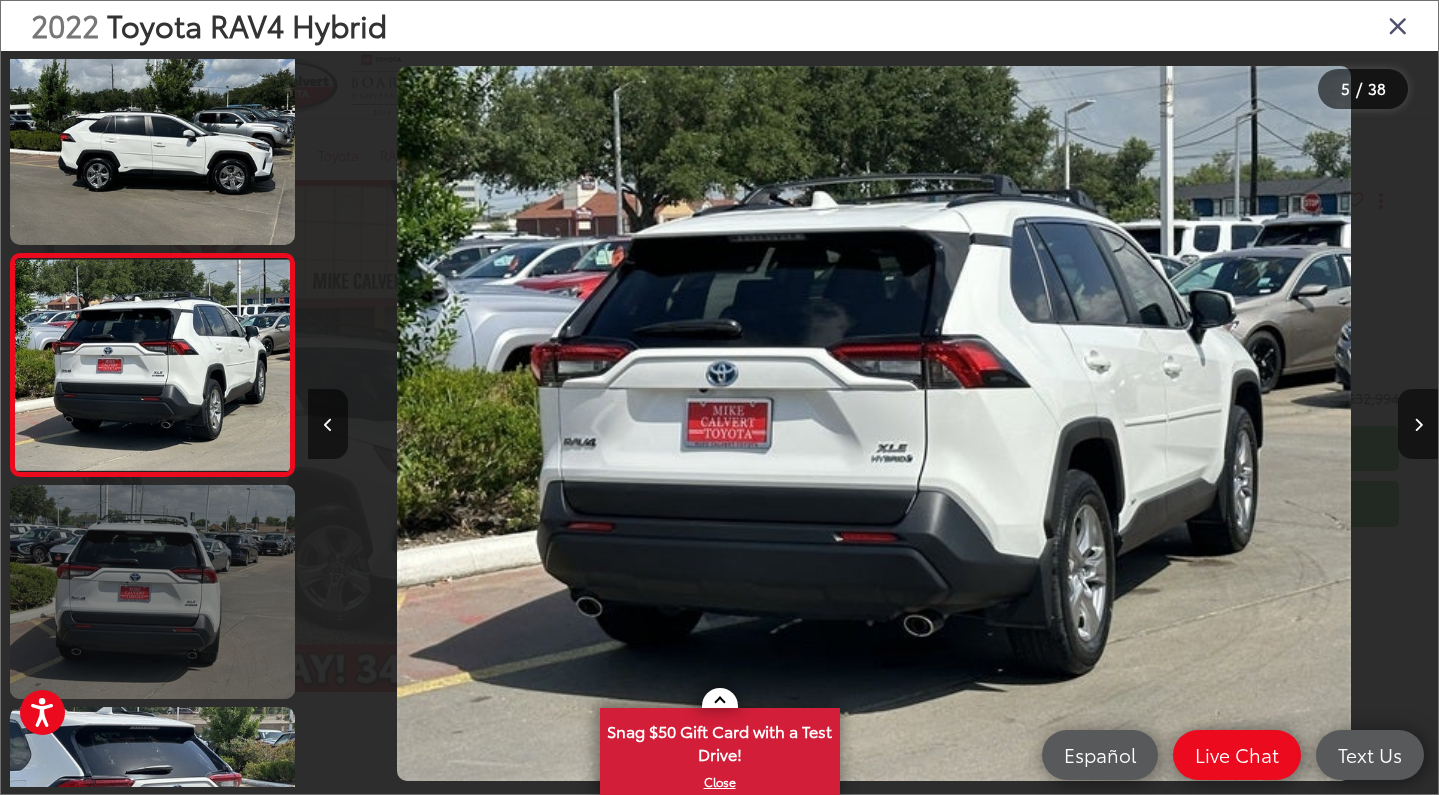click at bounding box center (152, 592) 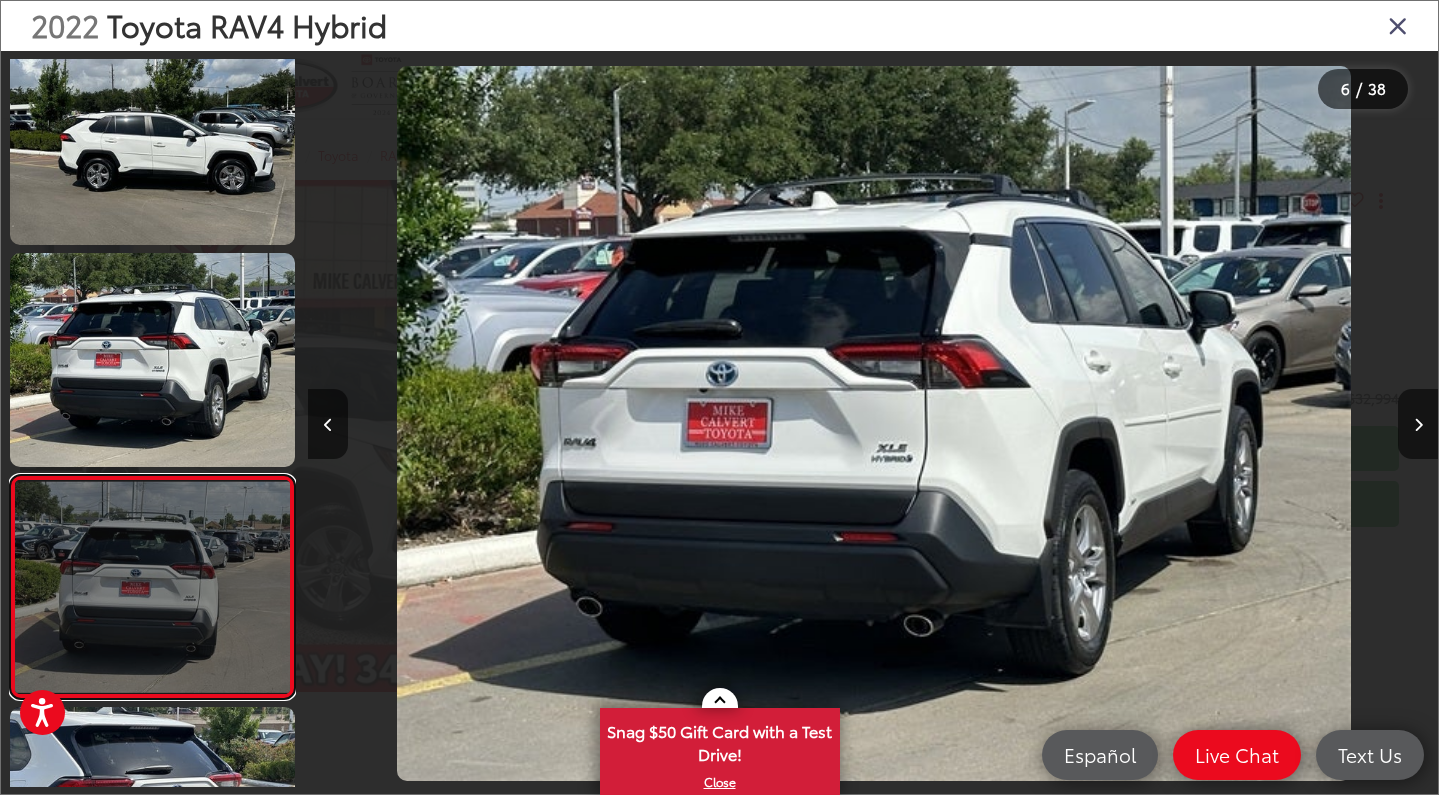 scroll, scrollTop: 879, scrollLeft: 0, axis: vertical 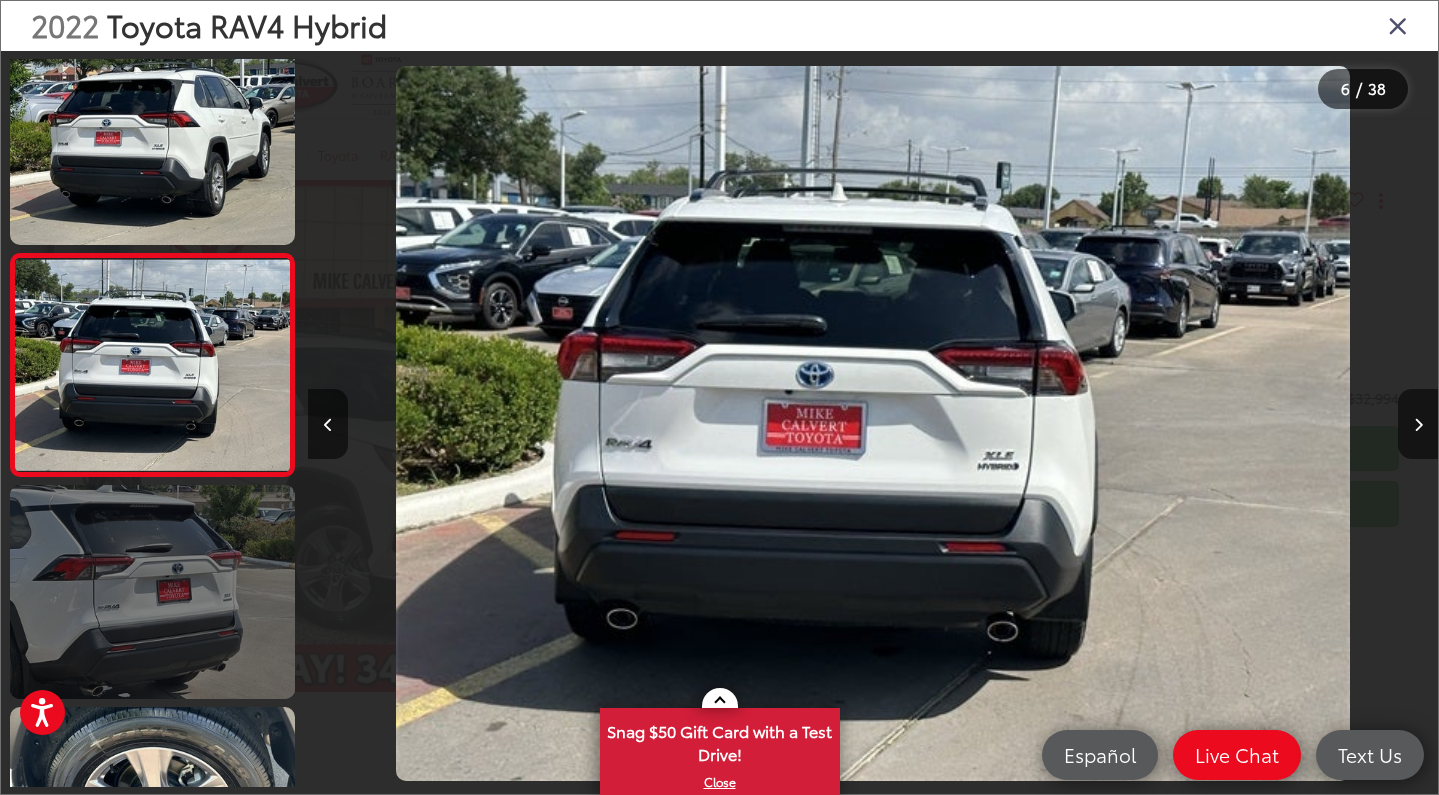 click at bounding box center [152, 592] 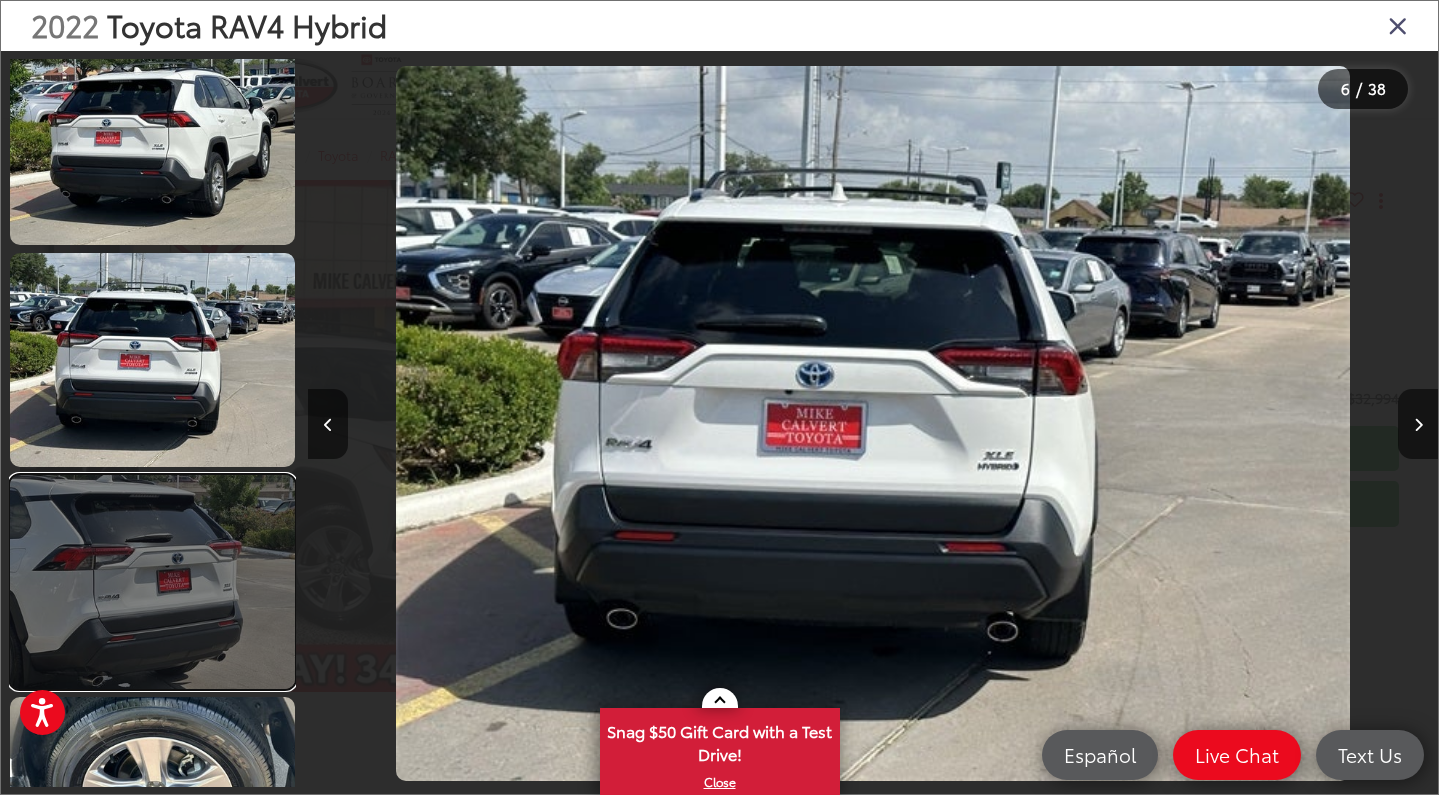 scroll, scrollTop: 0, scrollLeft: 6778, axis: horizontal 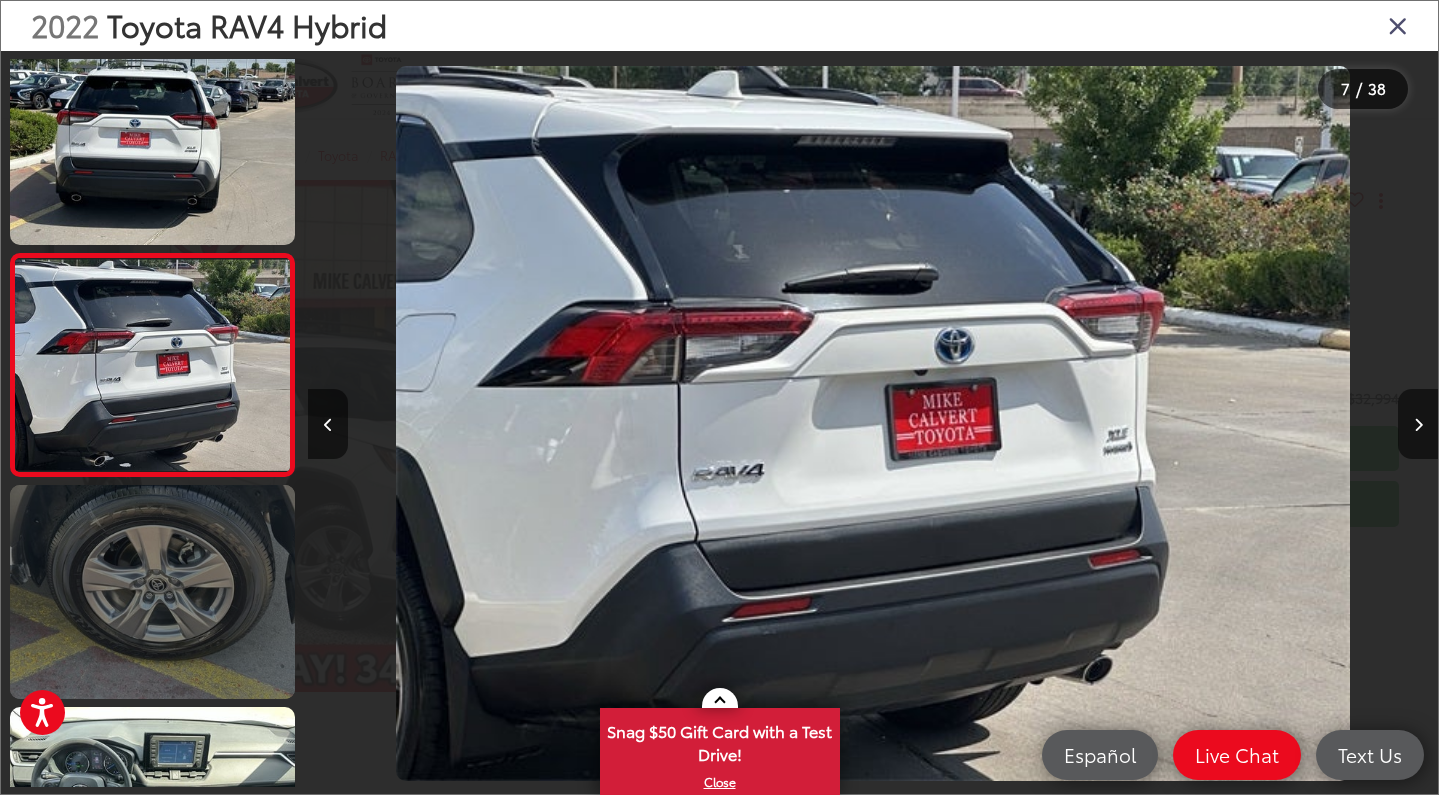 click at bounding box center (152, 592) 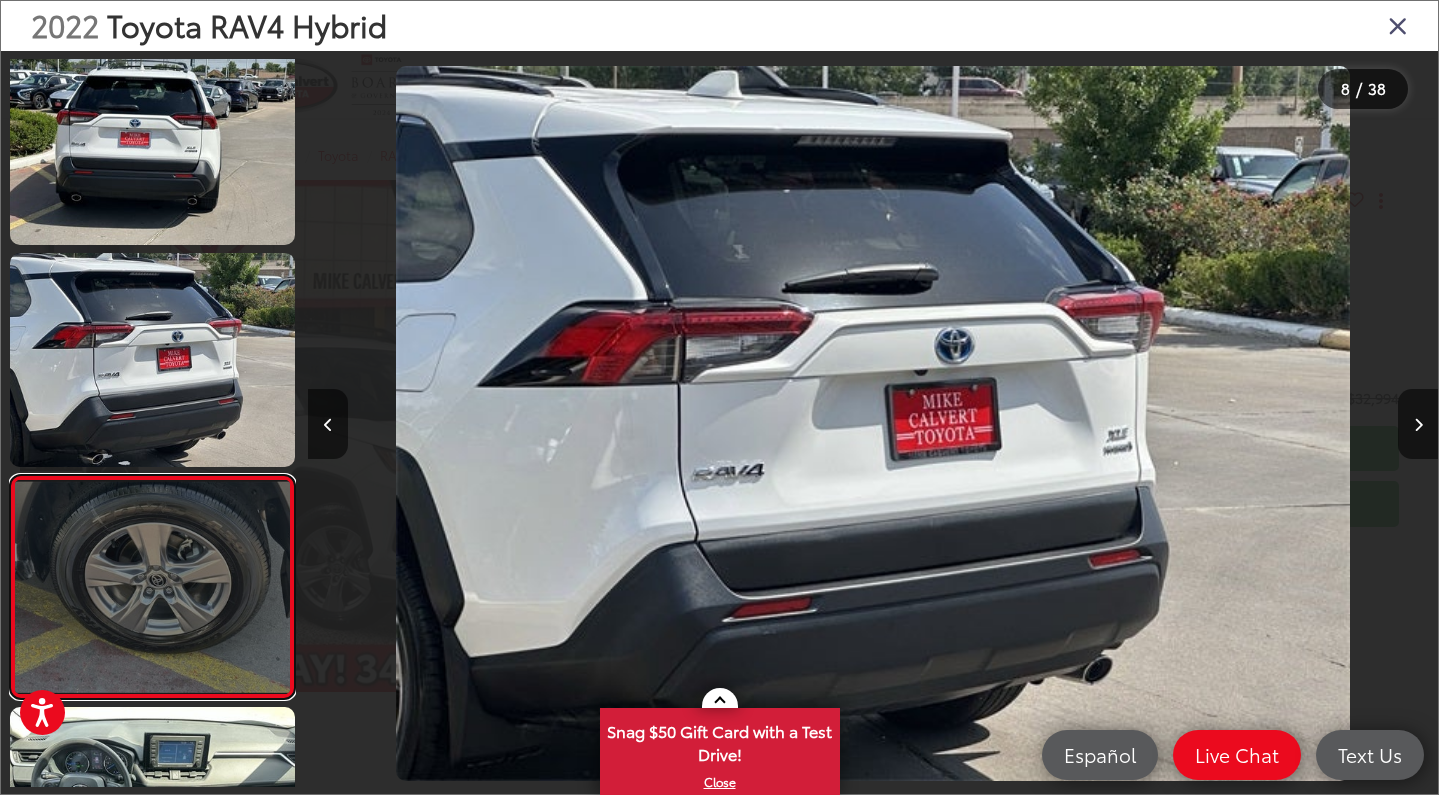 scroll, scrollTop: 0, scrollLeft: 7907, axis: horizontal 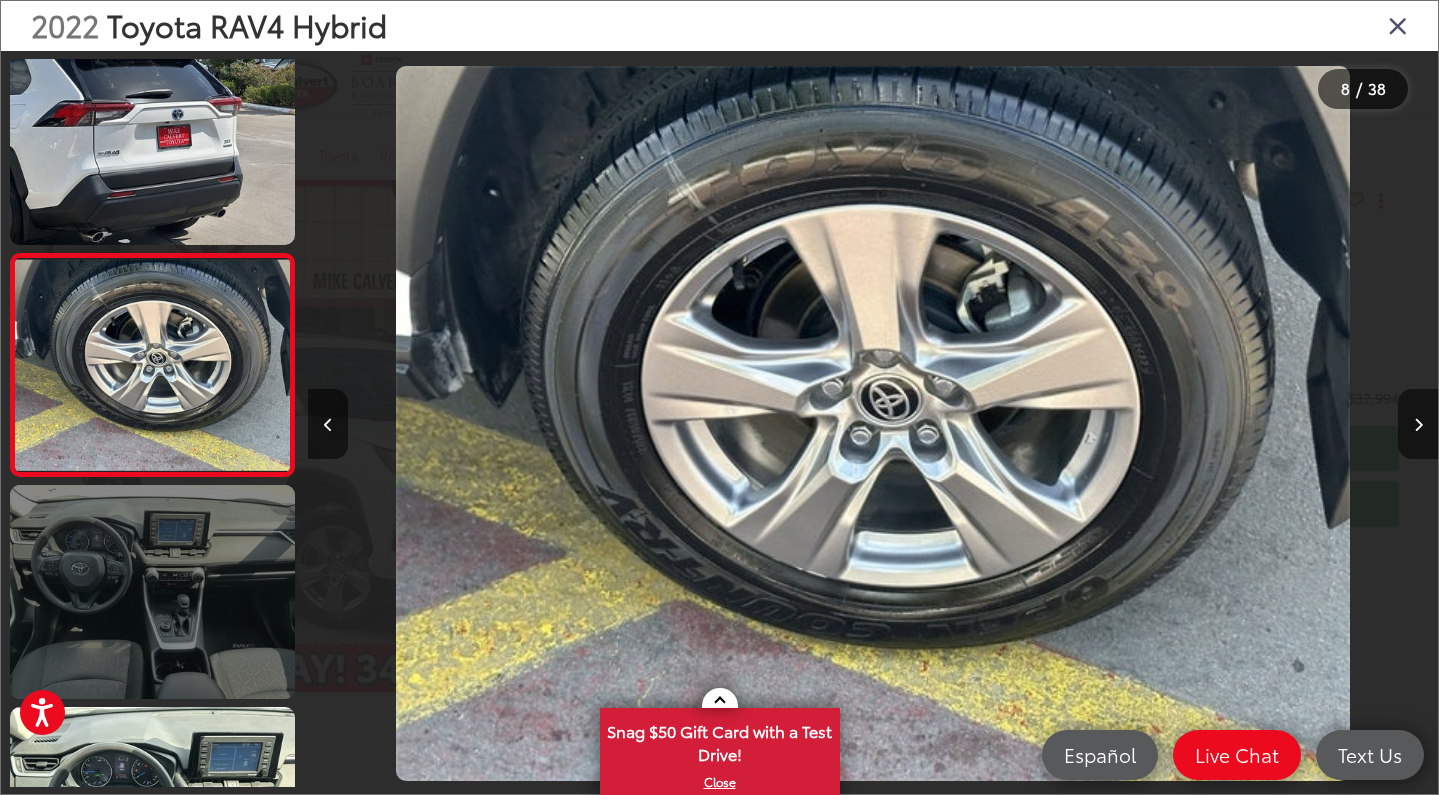click at bounding box center (152, 592) 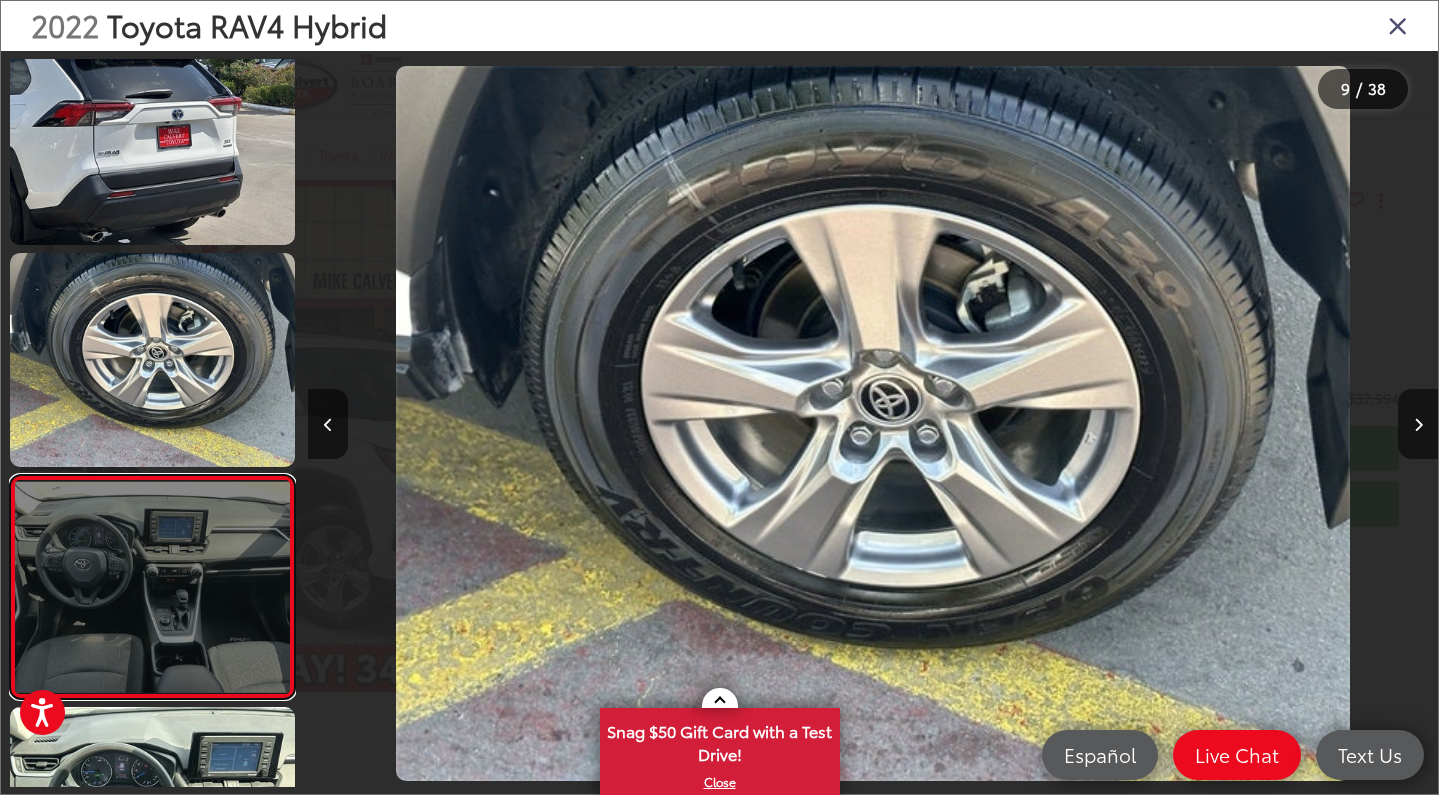 scroll, scrollTop: 0, scrollLeft: 9037, axis: horizontal 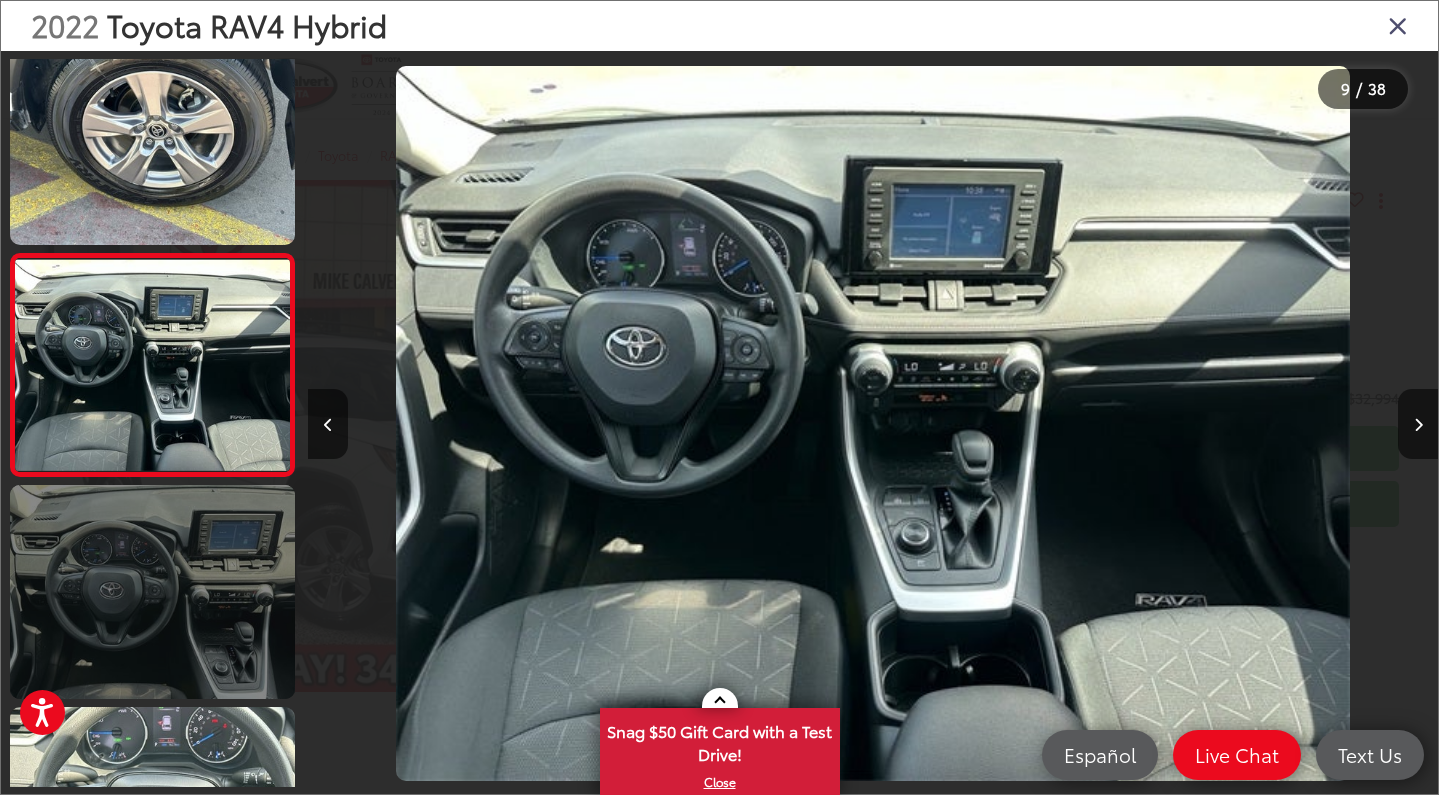click at bounding box center [152, 592] 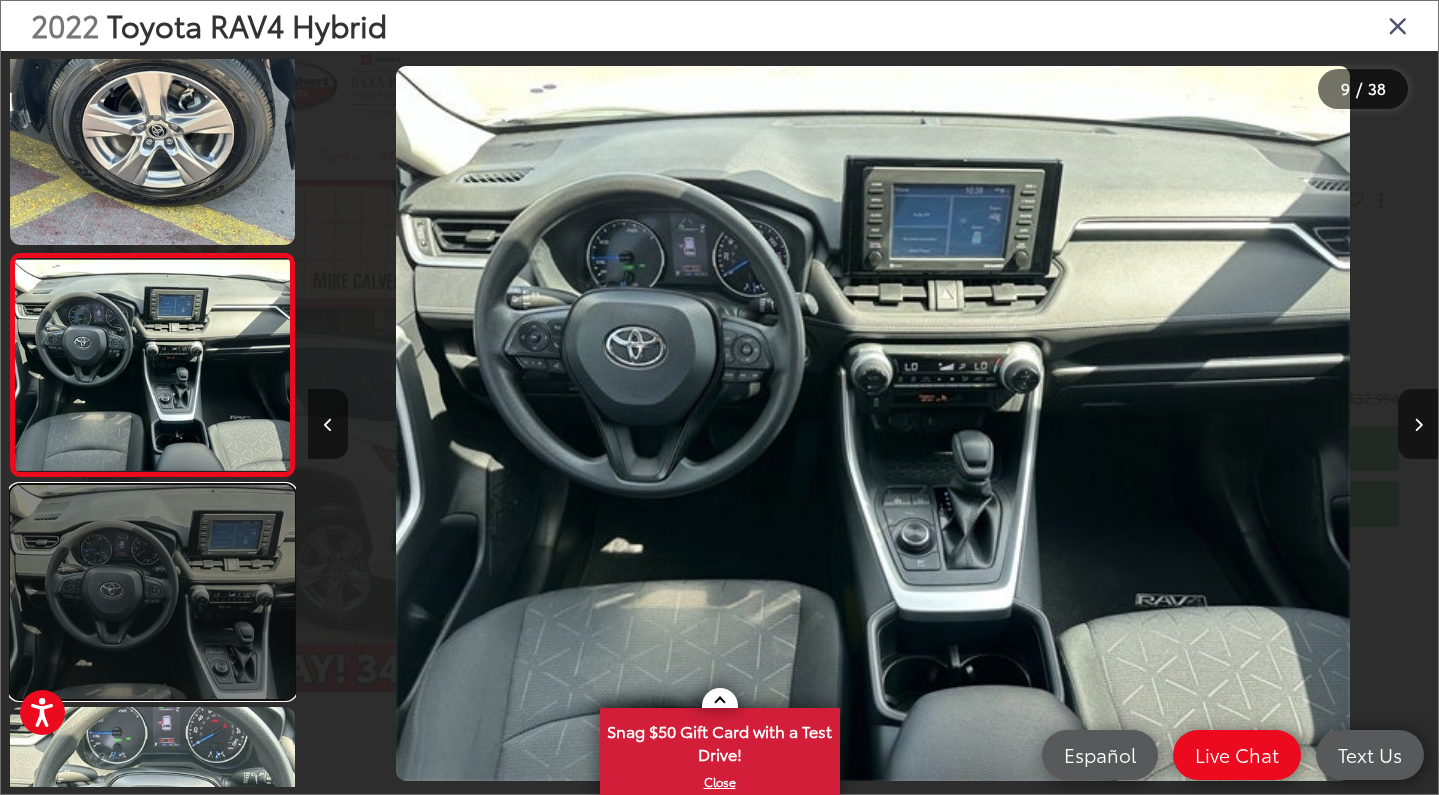 scroll, scrollTop: 1770, scrollLeft: 0, axis: vertical 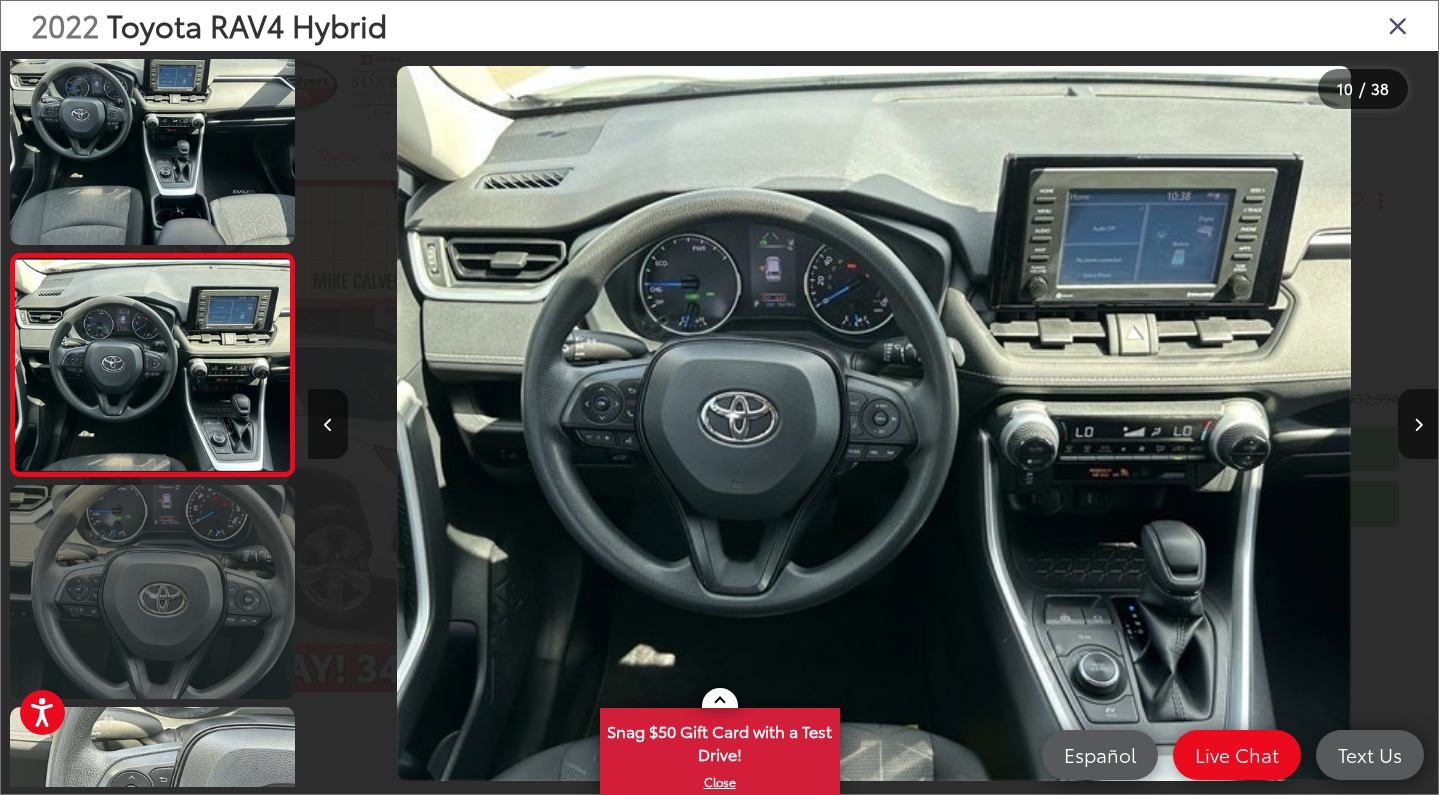 click at bounding box center [152, 592] 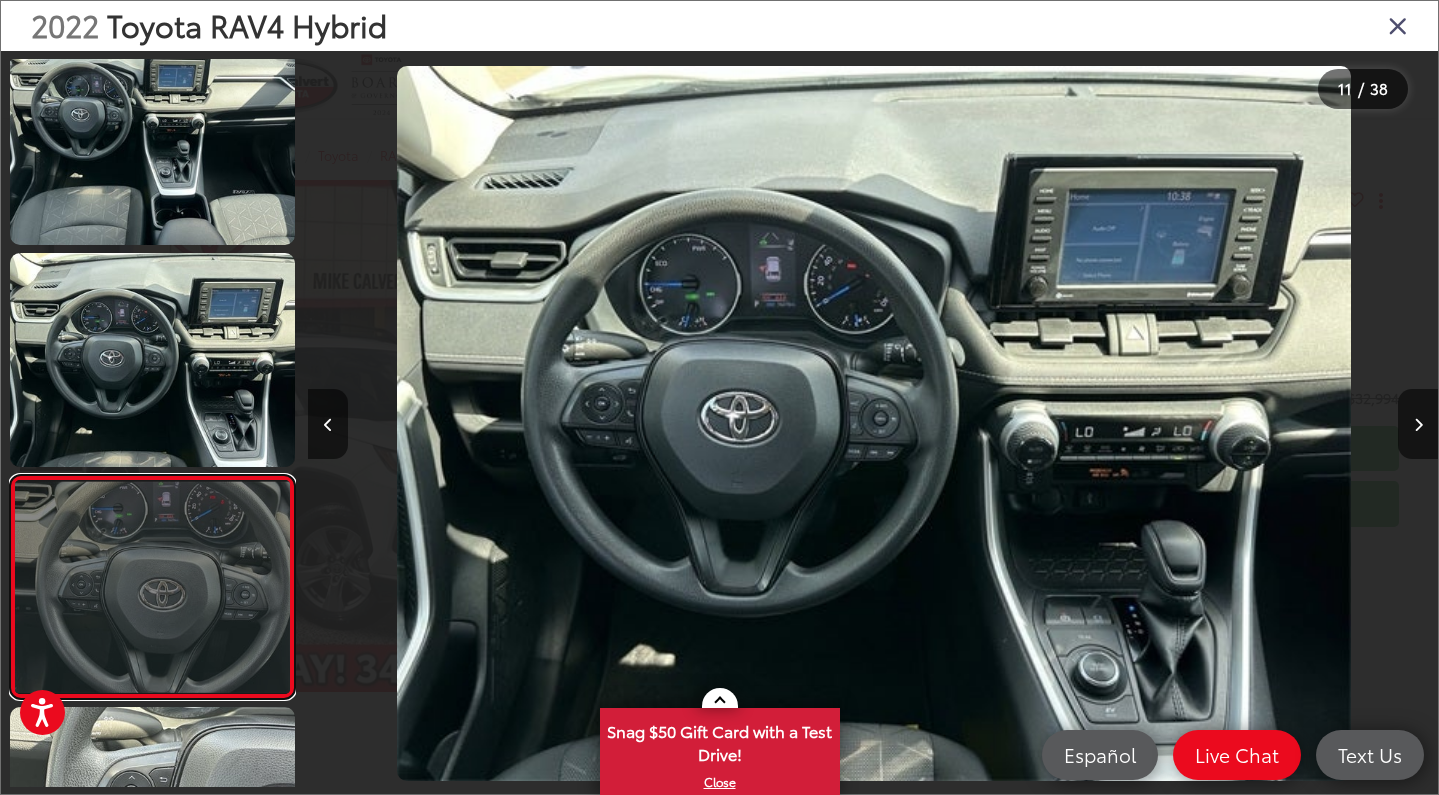 scroll, scrollTop: 0, scrollLeft: 11294, axis: horizontal 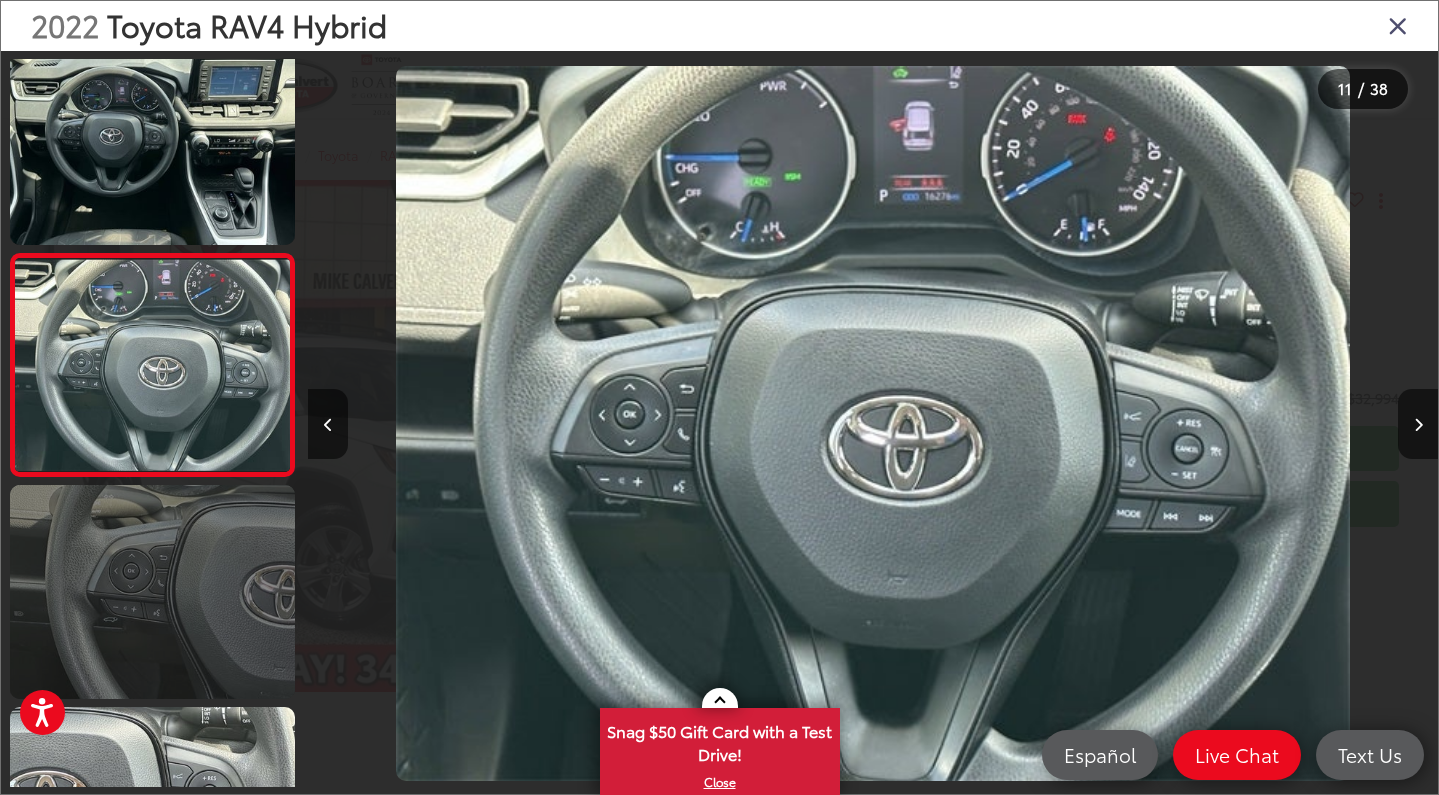 click at bounding box center [152, 592] 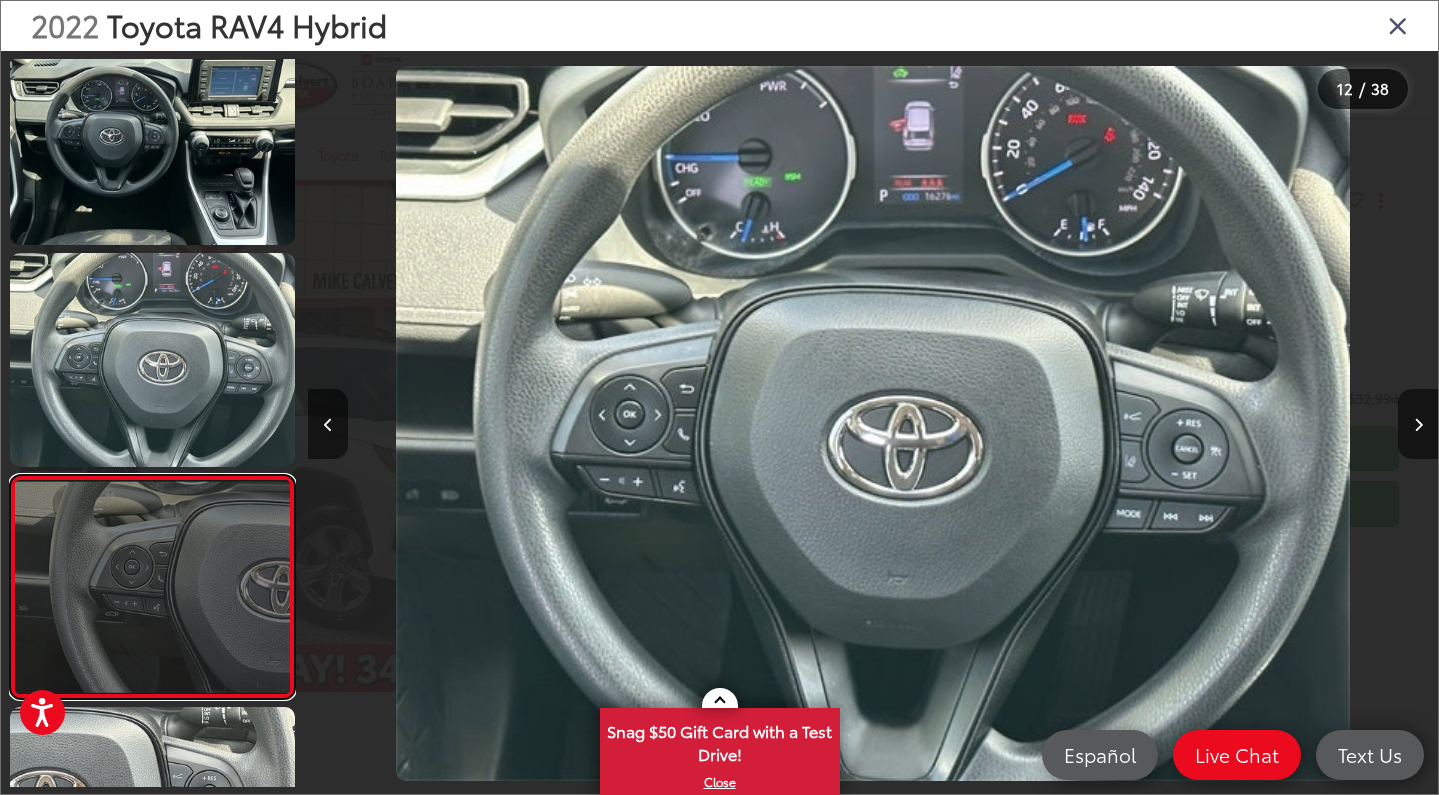 scroll 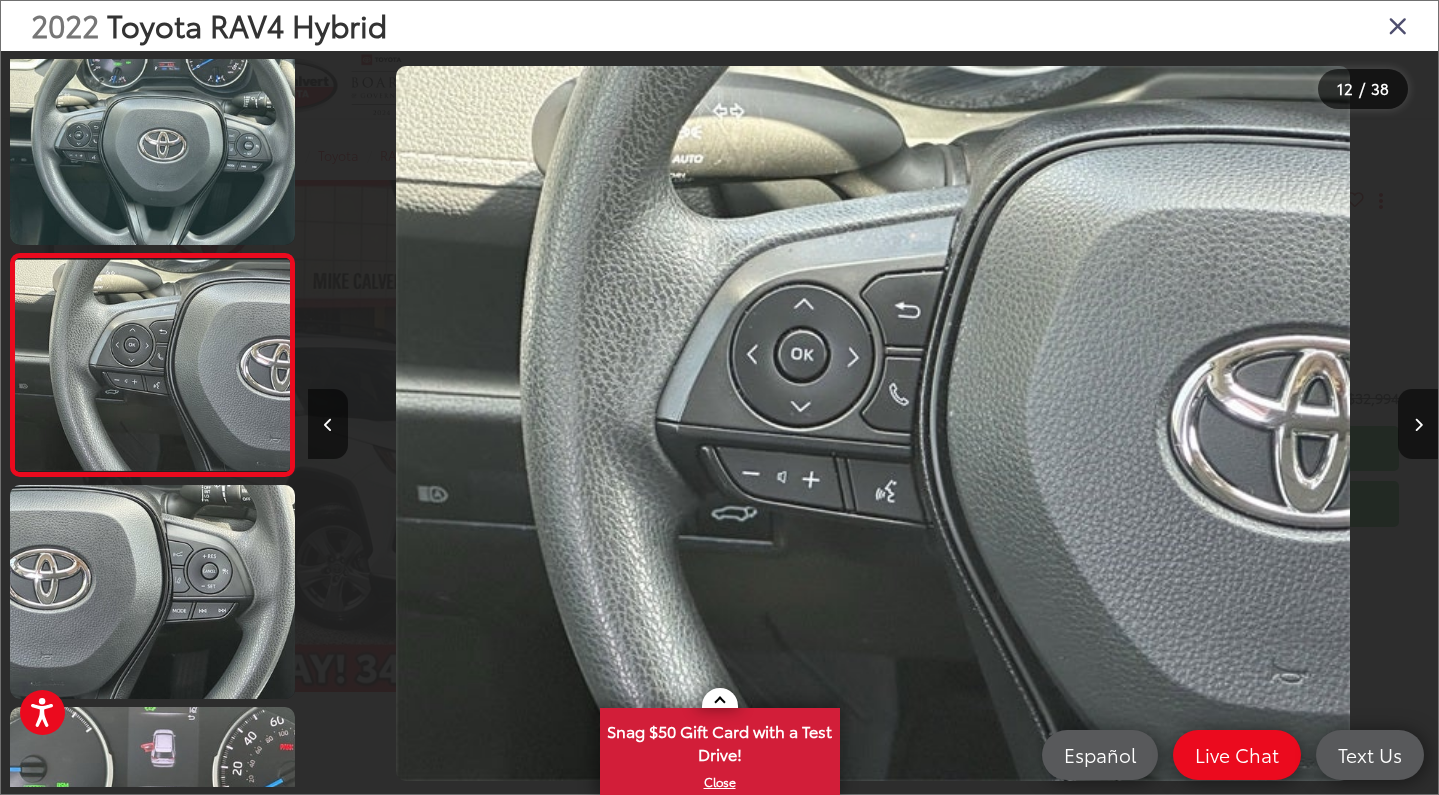 click at bounding box center [1398, 25] 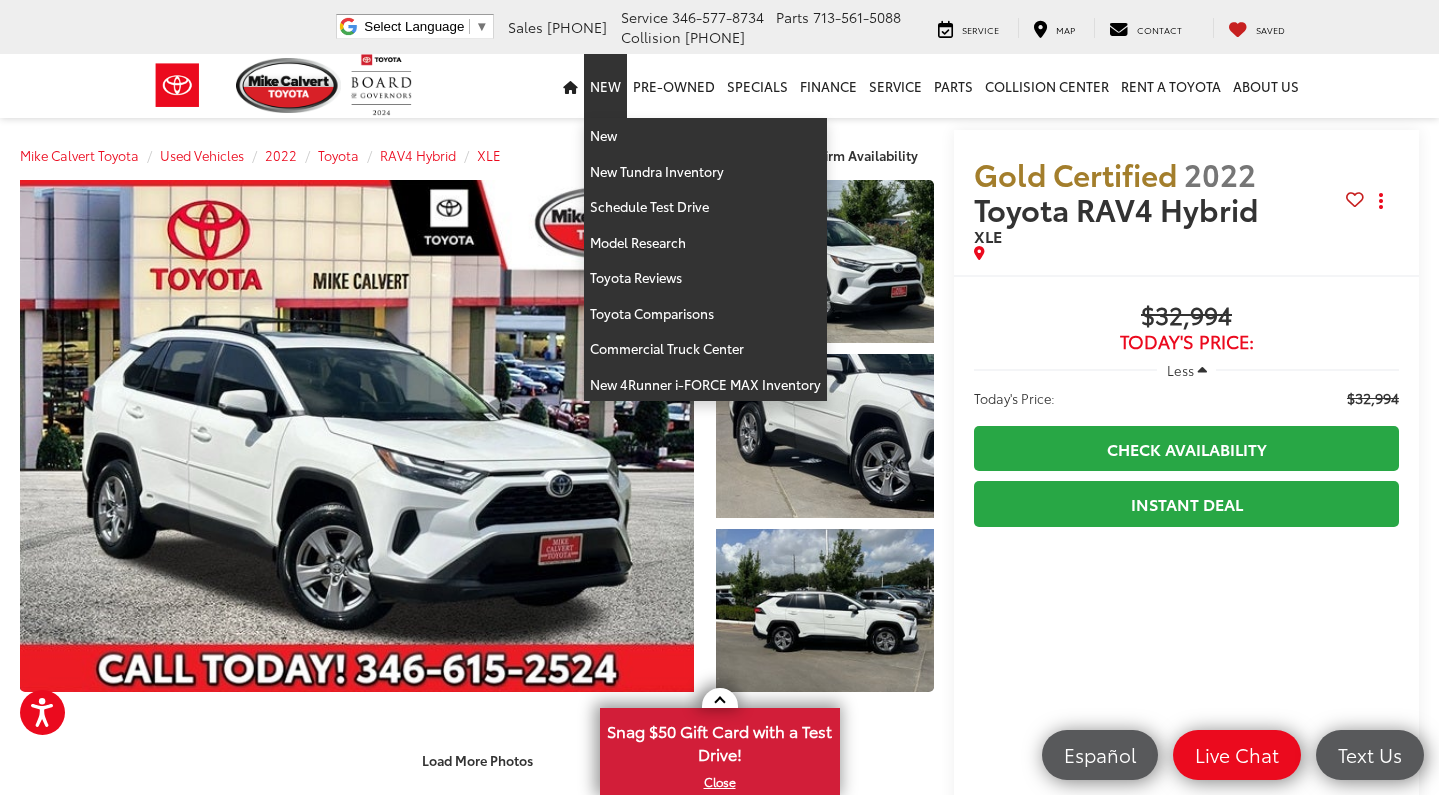 click on "New" at bounding box center (605, 86) 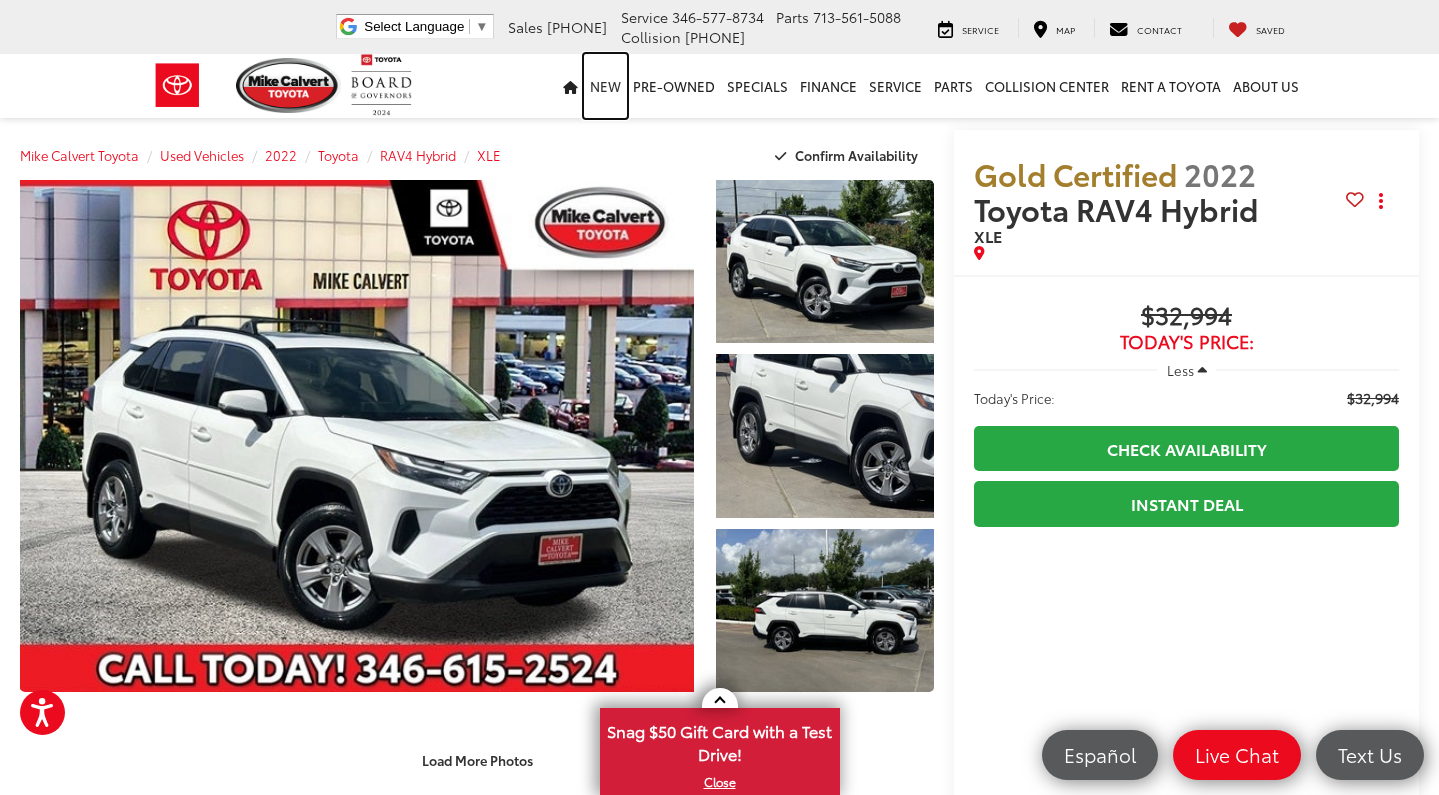 click on "New" at bounding box center (605, 86) 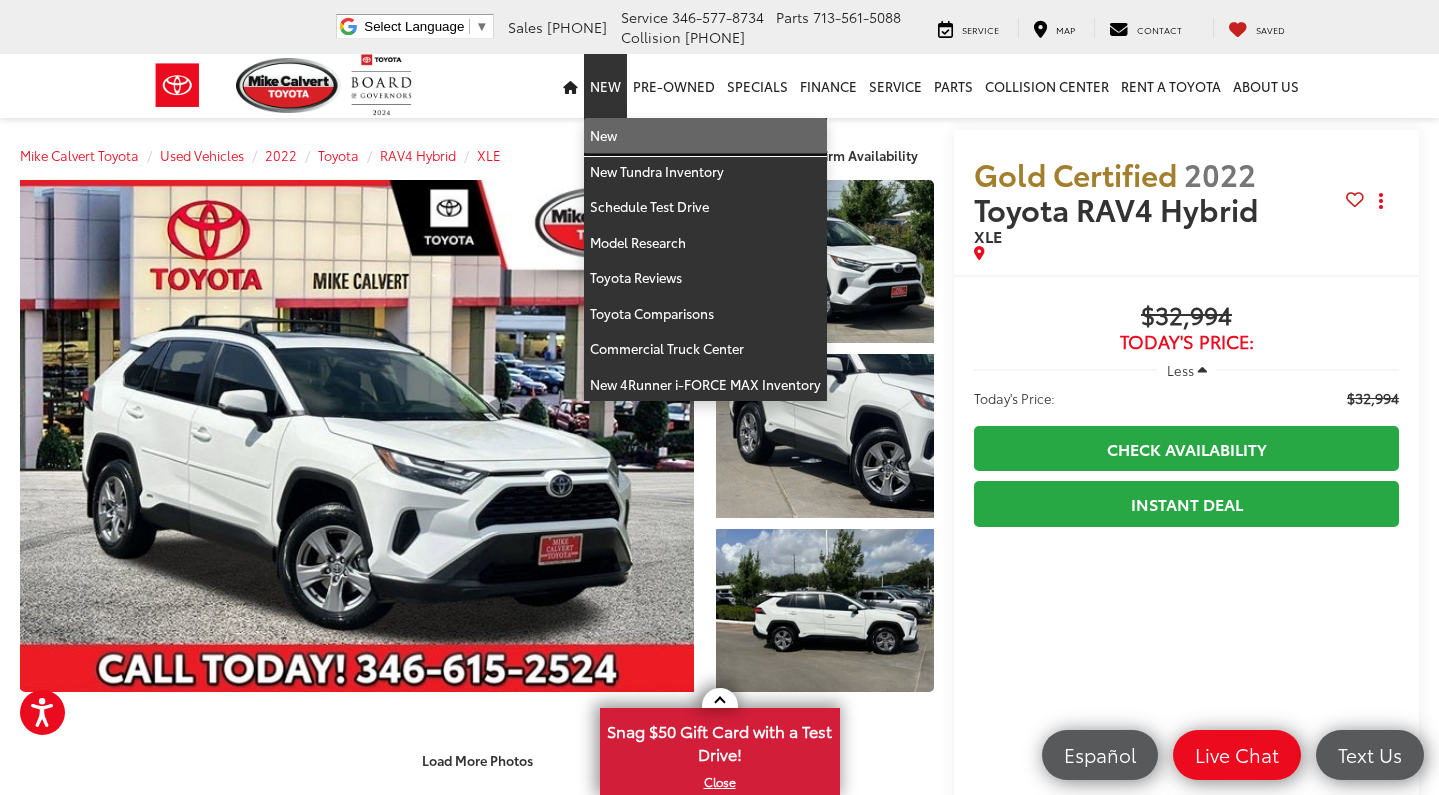 click on "New" at bounding box center (705, 136) 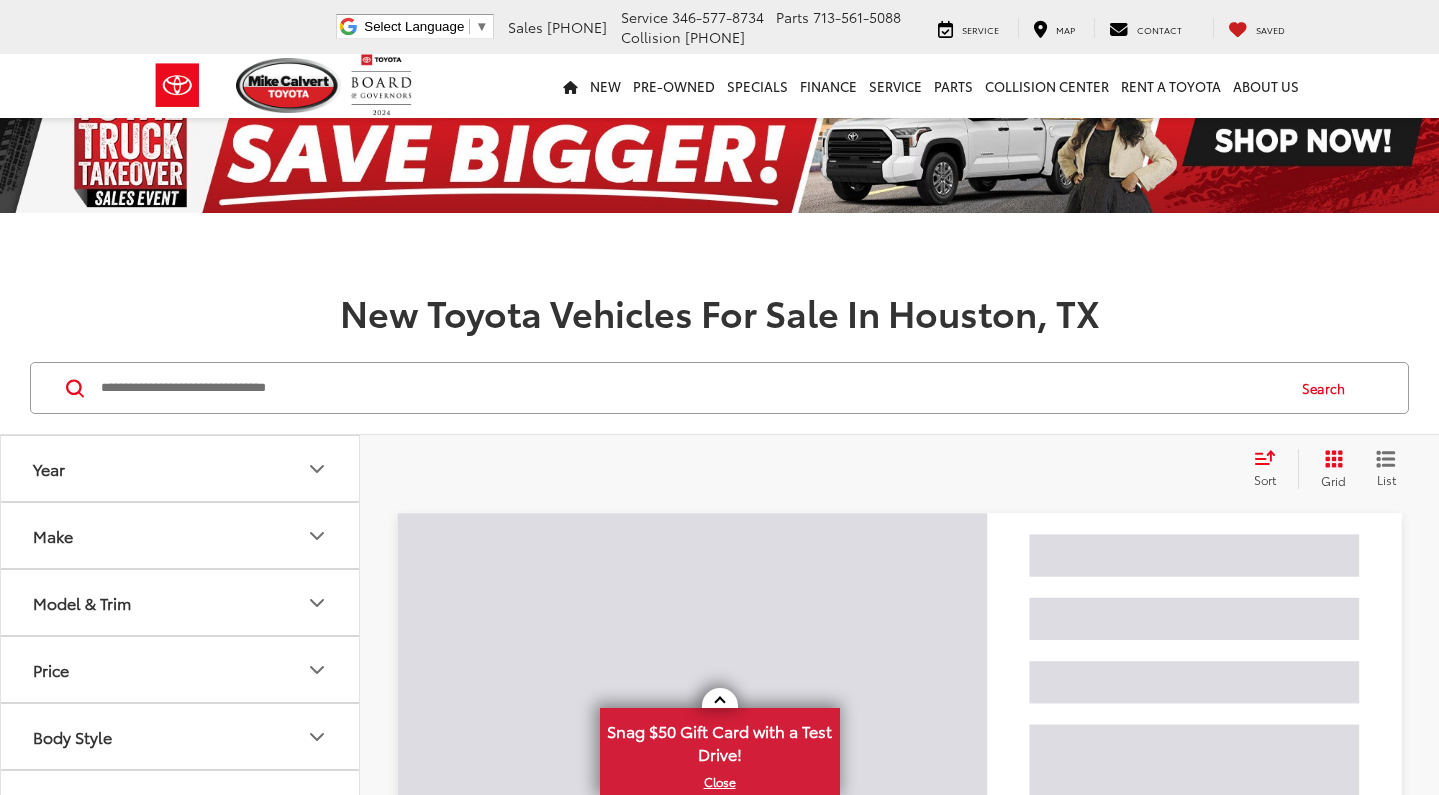 scroll, scrollTop: 265, scrollLeft: 0, axis: vertical 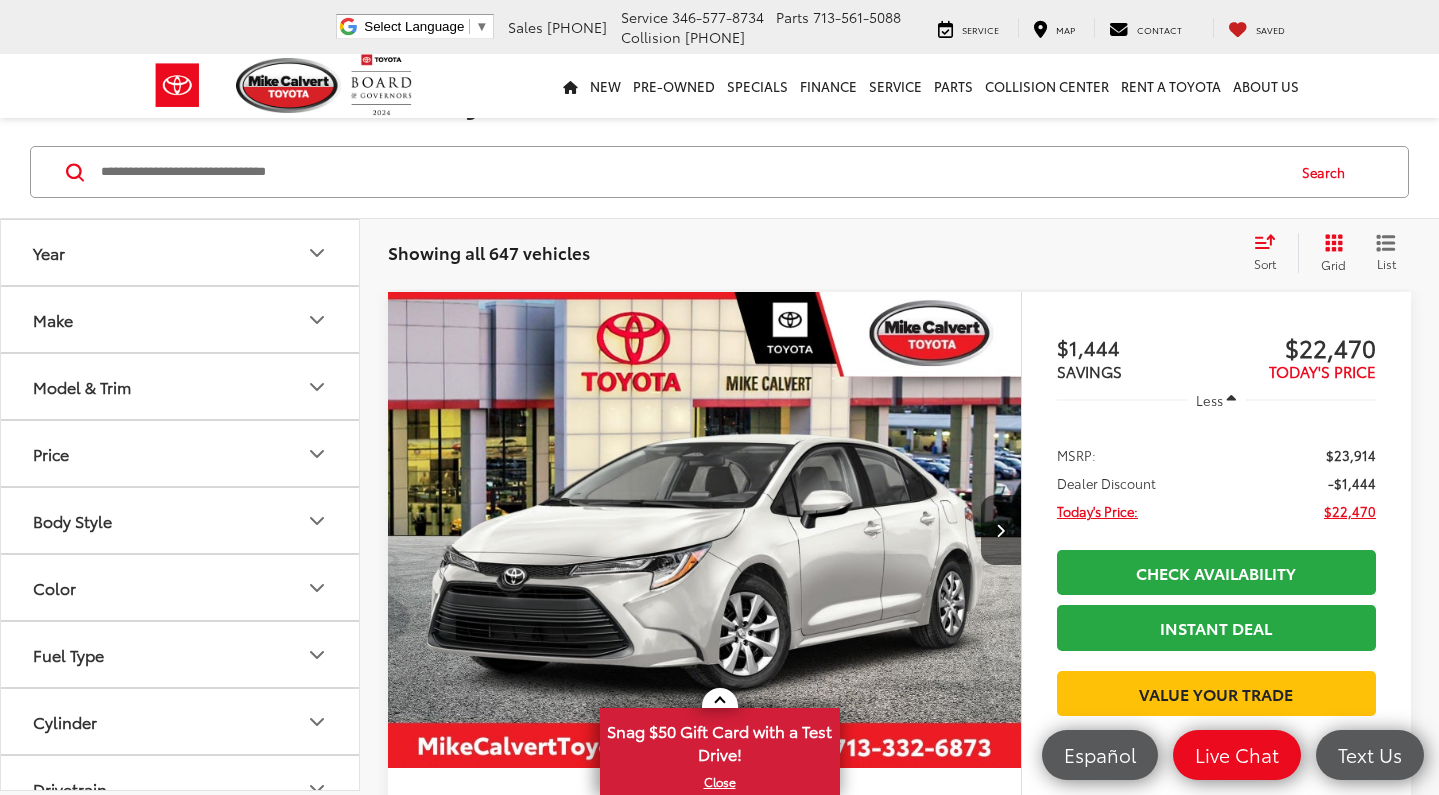 click 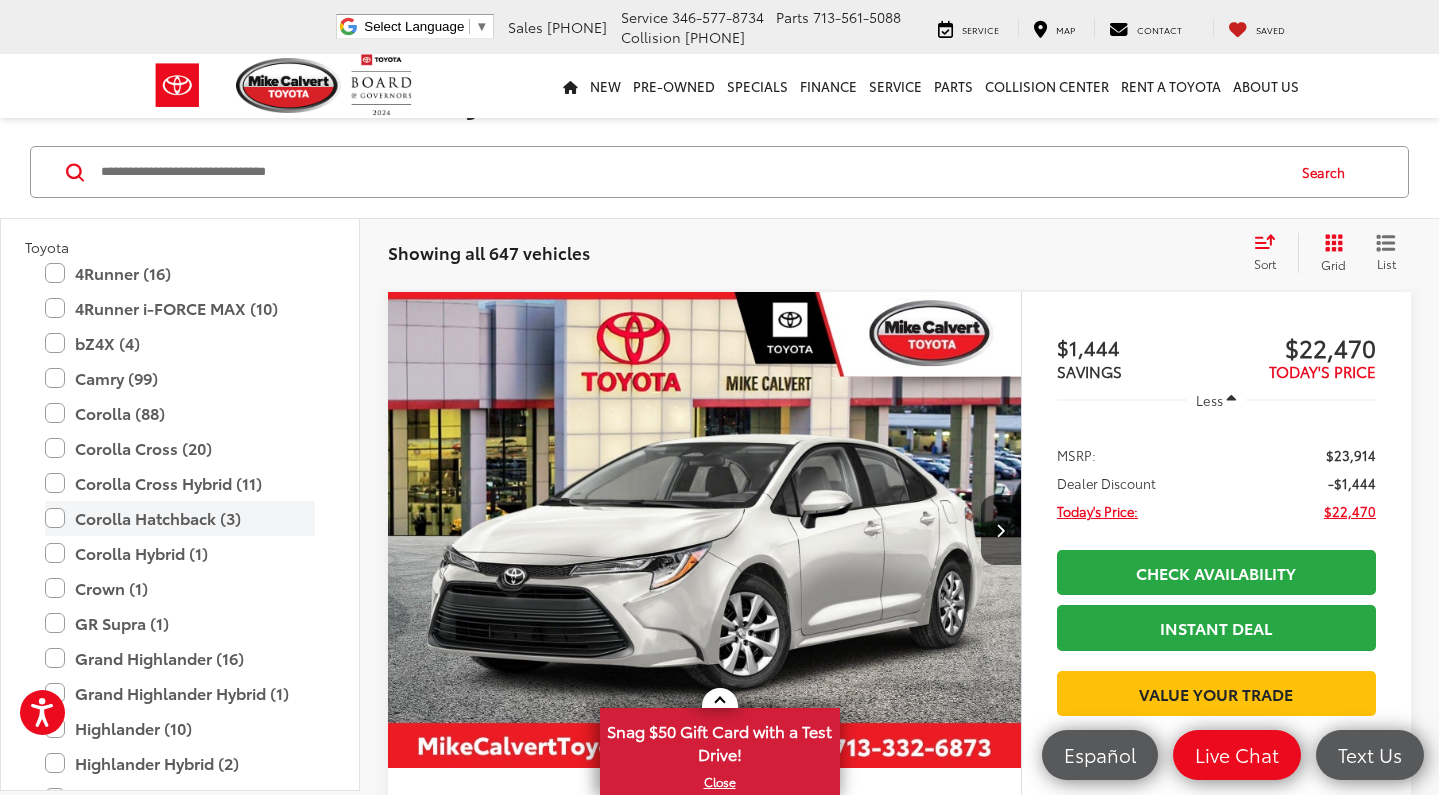 scroll, scrollTop: 191, scrollLeft: 0, axis: vertical 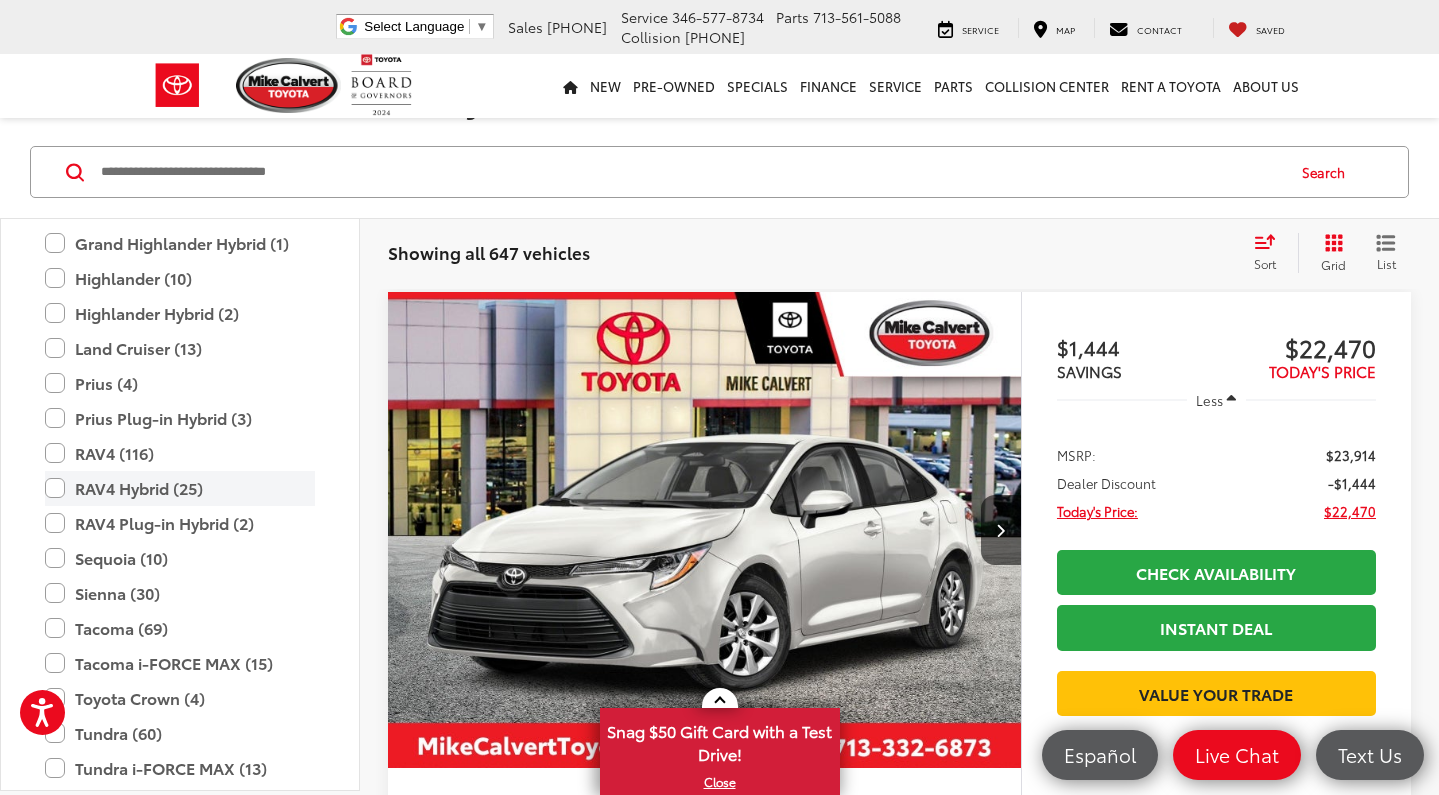 click on "RAV4 Hybrid (25)" at bounding box center (180, 488) 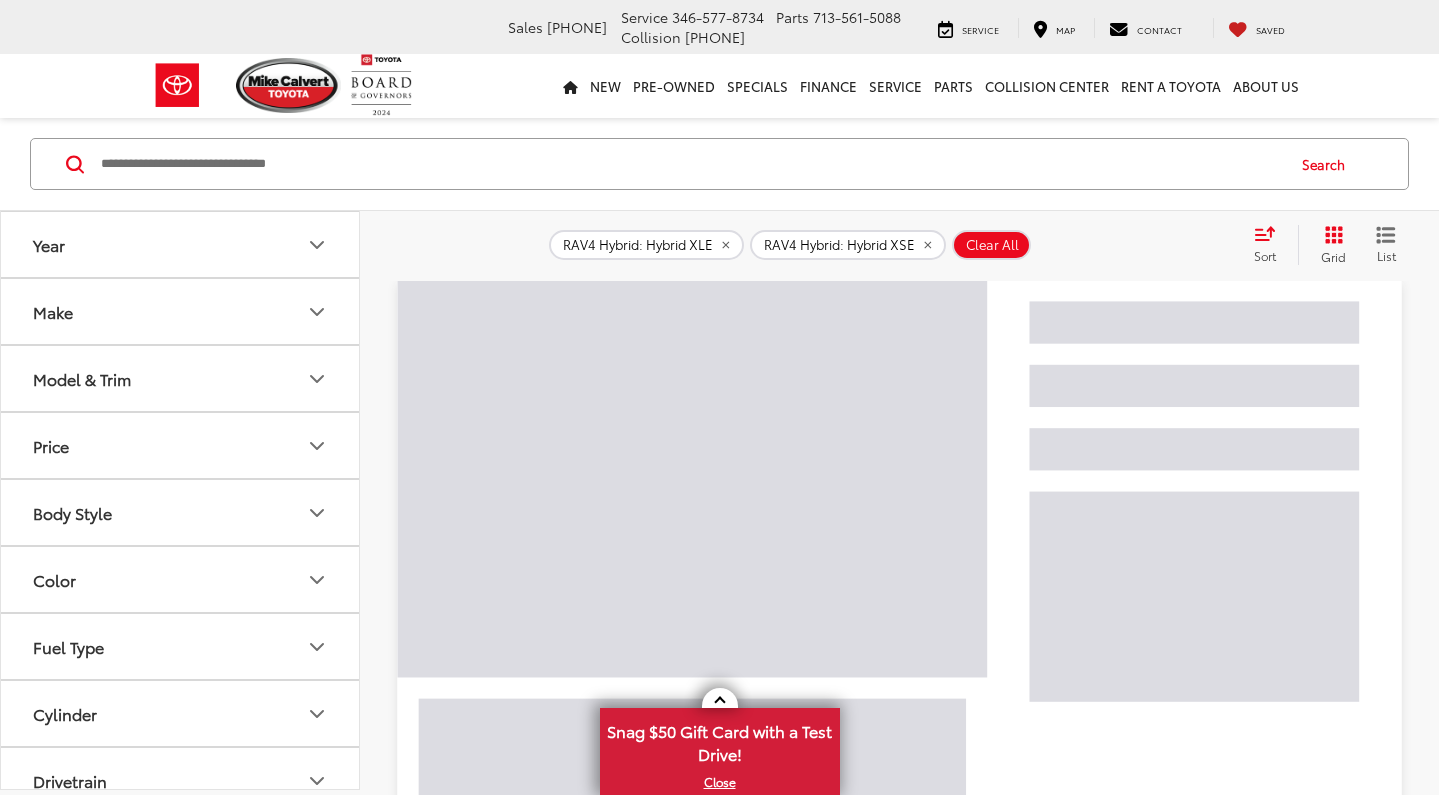 scroll, scrollTop: 282, scrollLeft: 0, axis: vertical 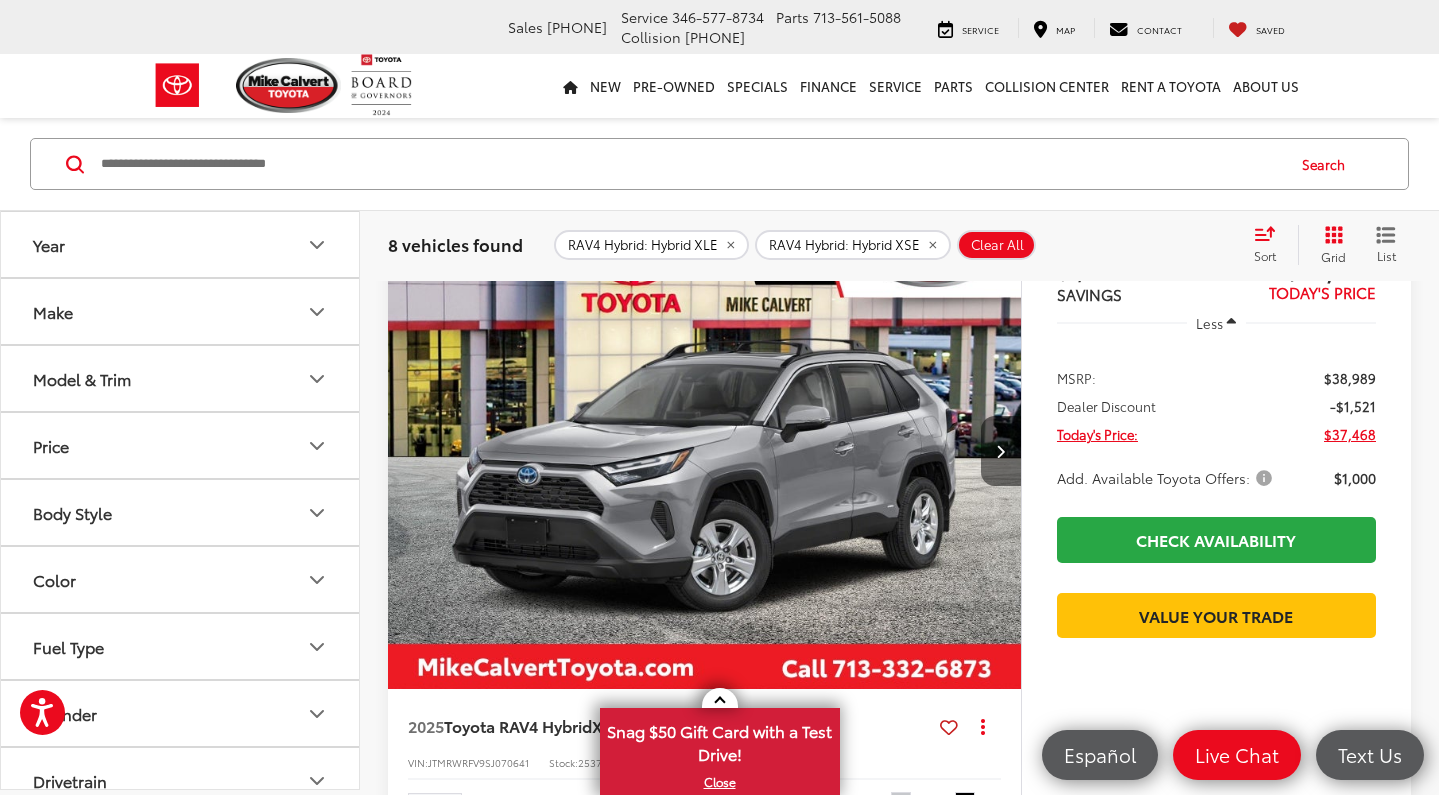 click at bounding box center (1000, 451) 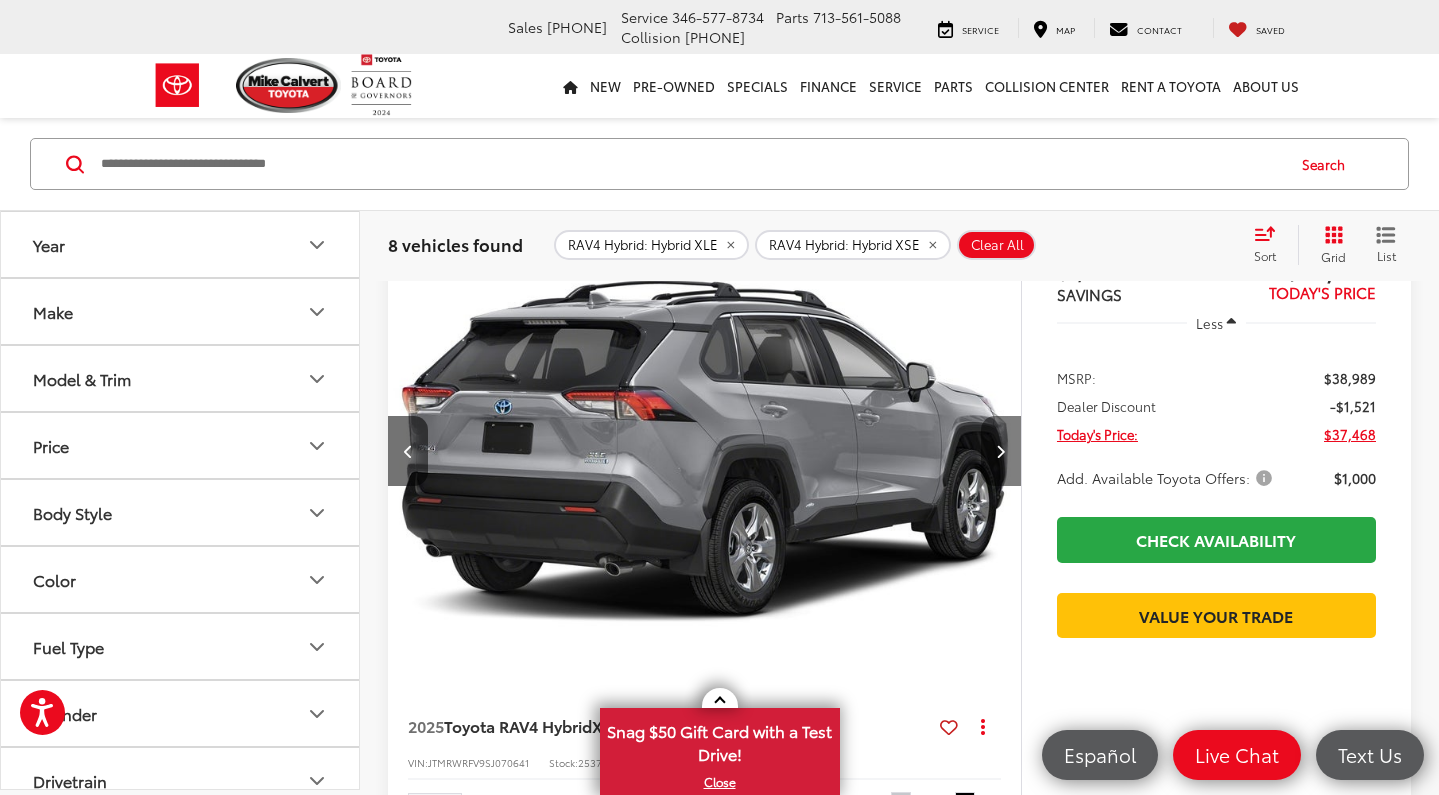 click at bounding box center [1000, 451] 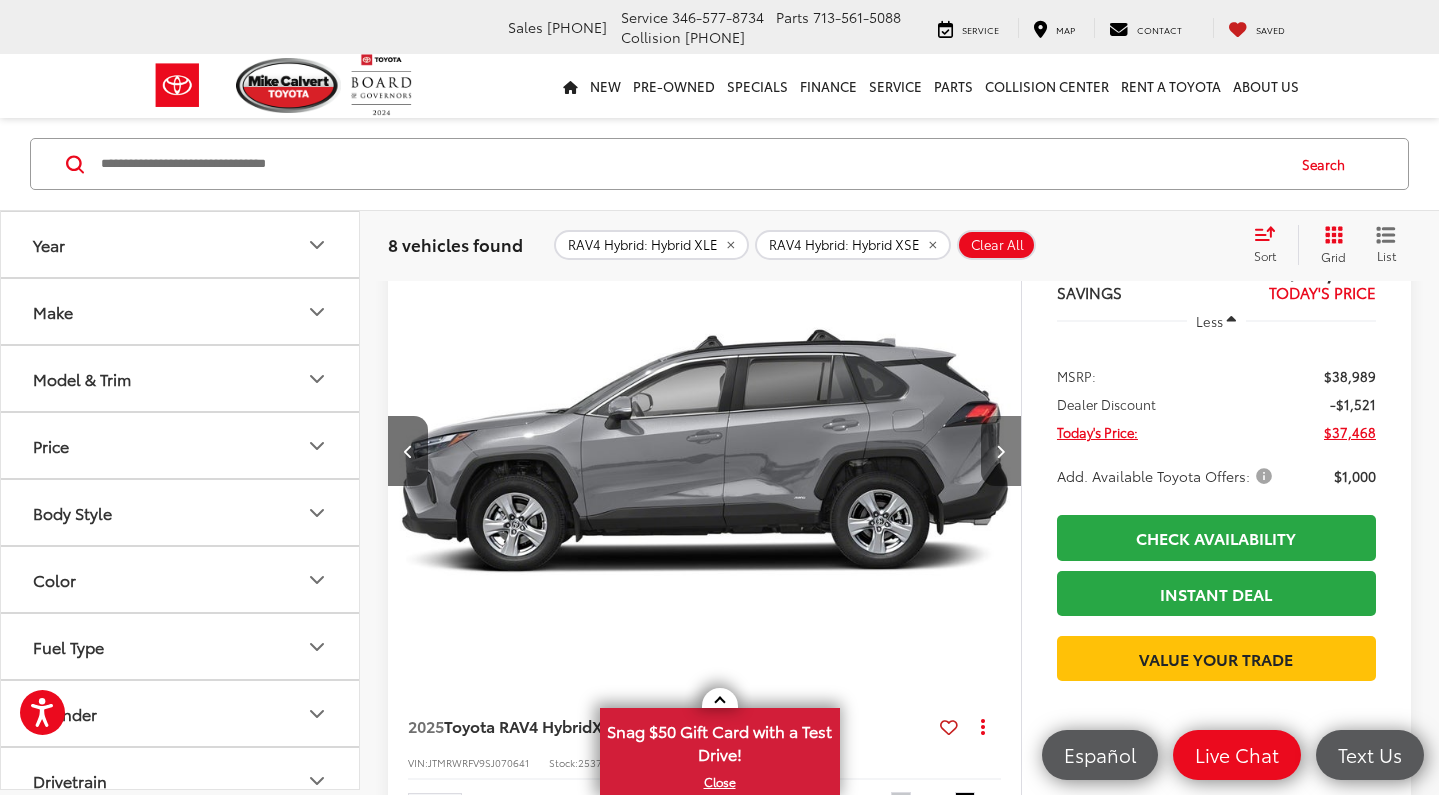 click at bounding box center (1000, 451) 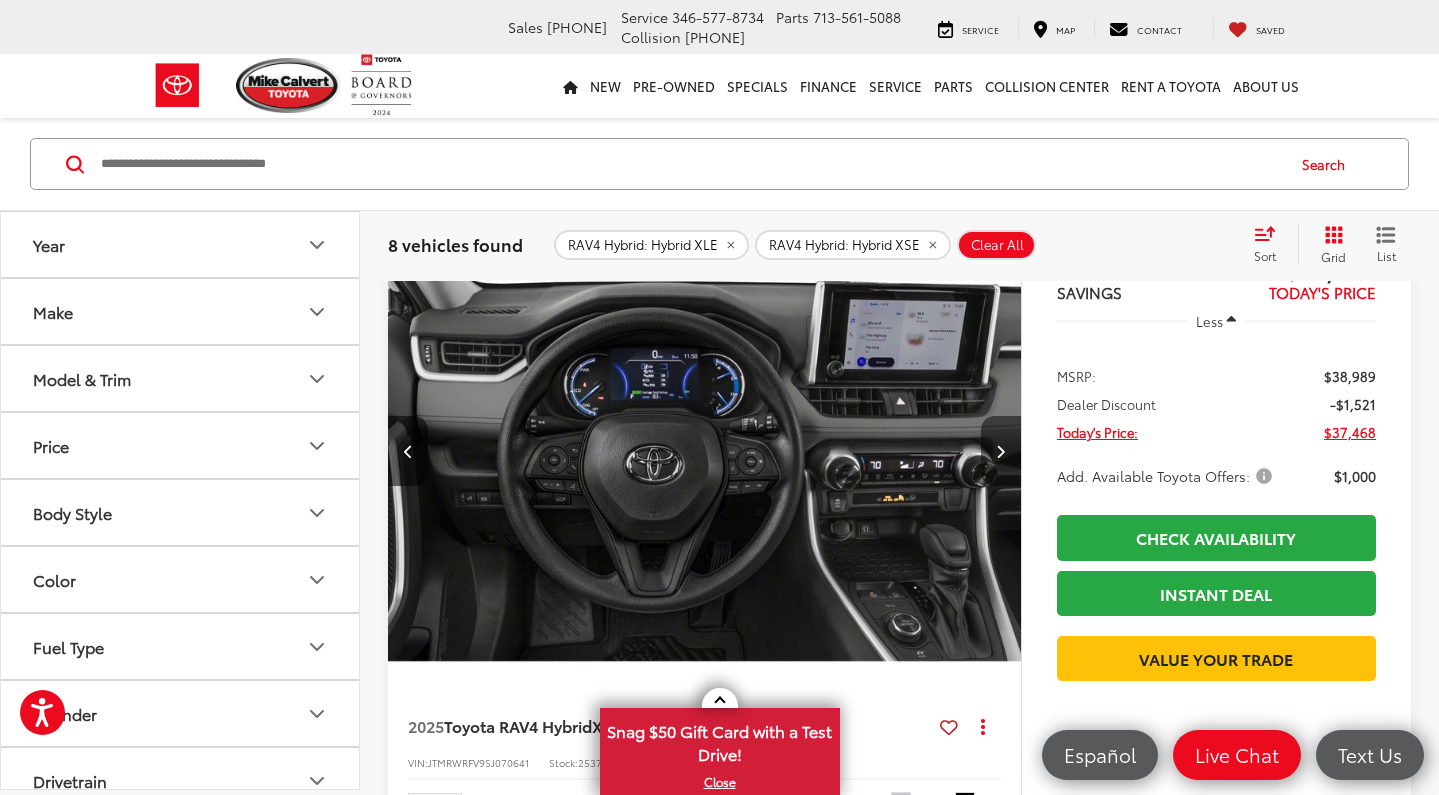 click at bounding box center [1000, 451] 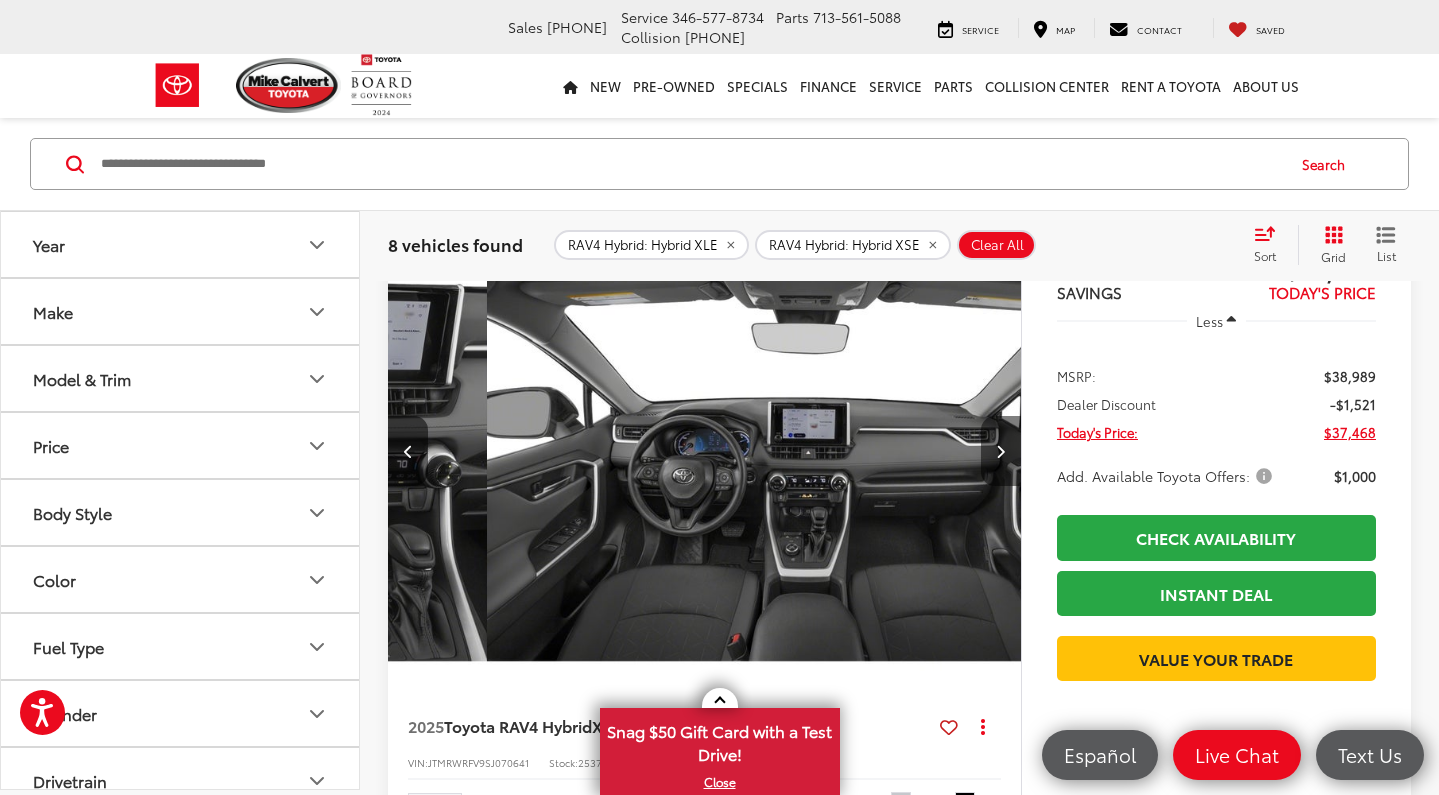 scroll, scrollTop: 0, scrollLeft: 2544, axis: horizontal 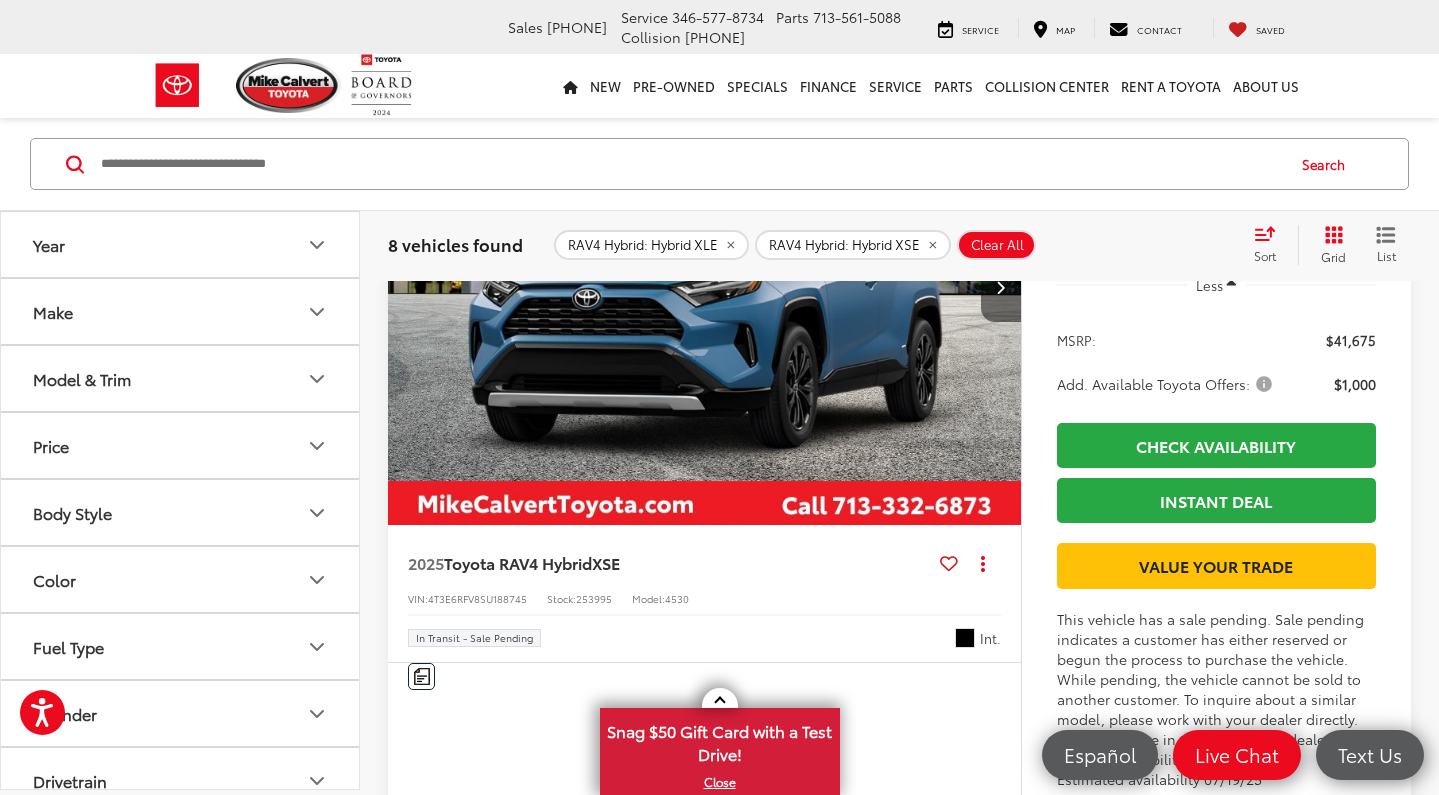 click at bounding box center (1000, 287) 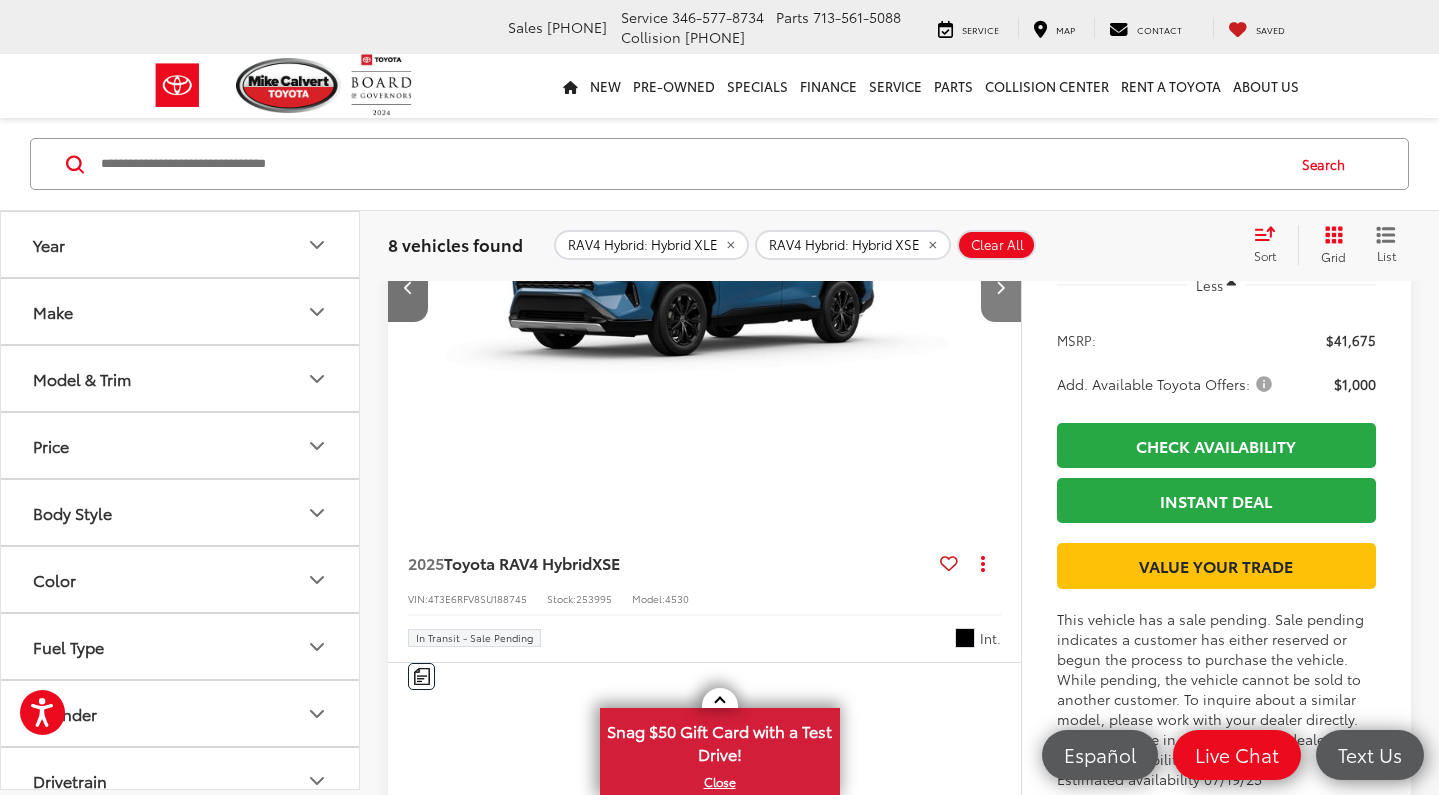 click at bounding box center (1000, 287) 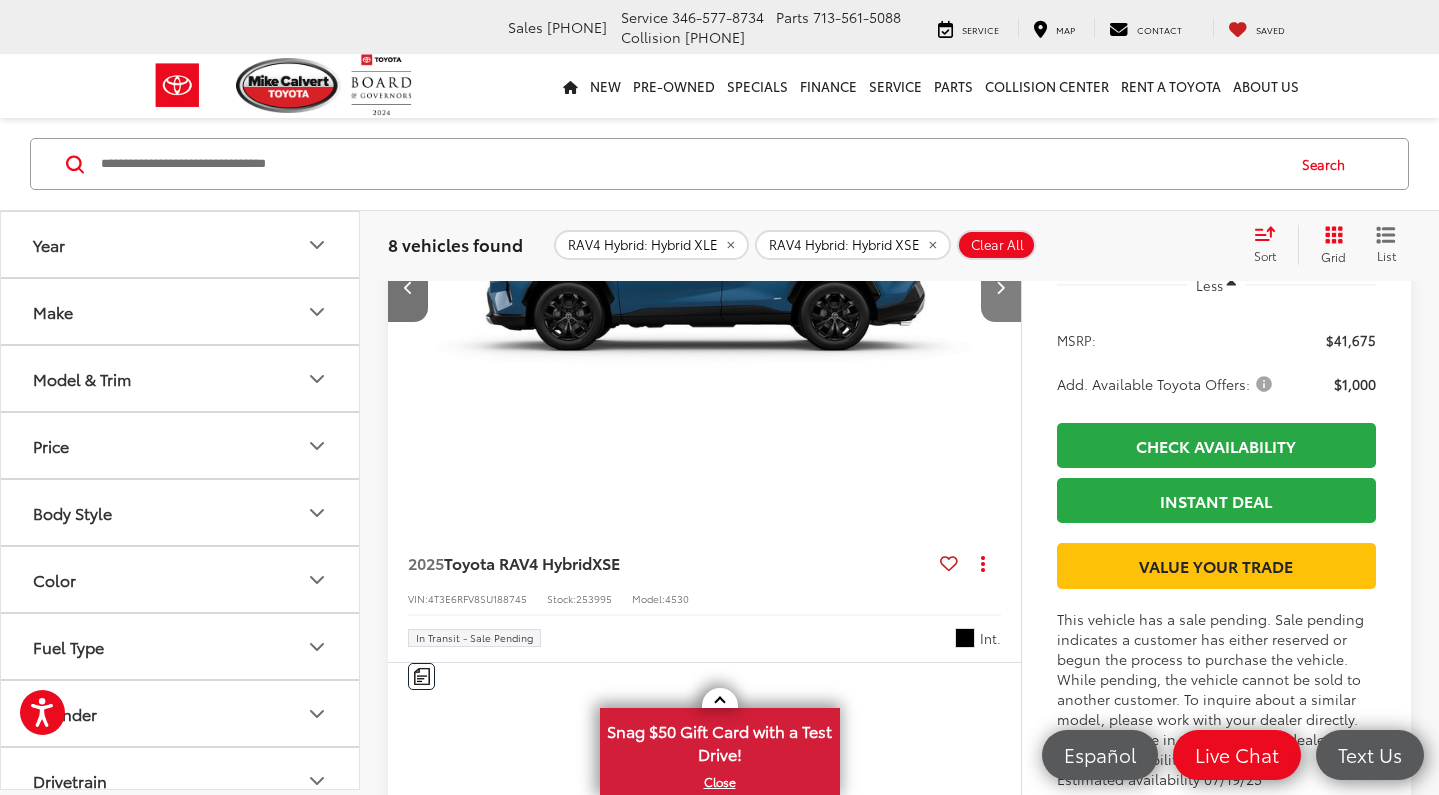 click at bounding box center (1000, 287) 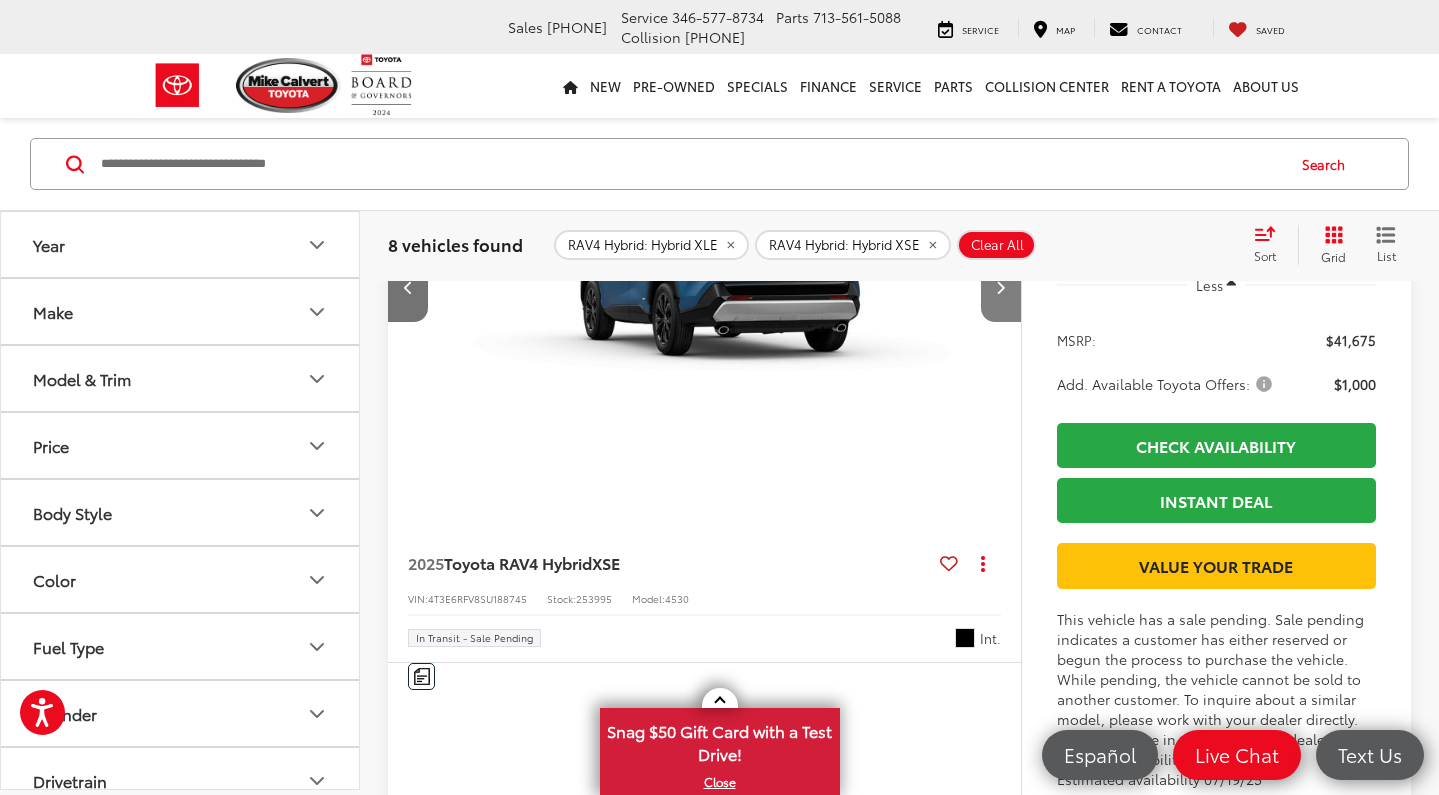 click at bounding box center (1000, 287) 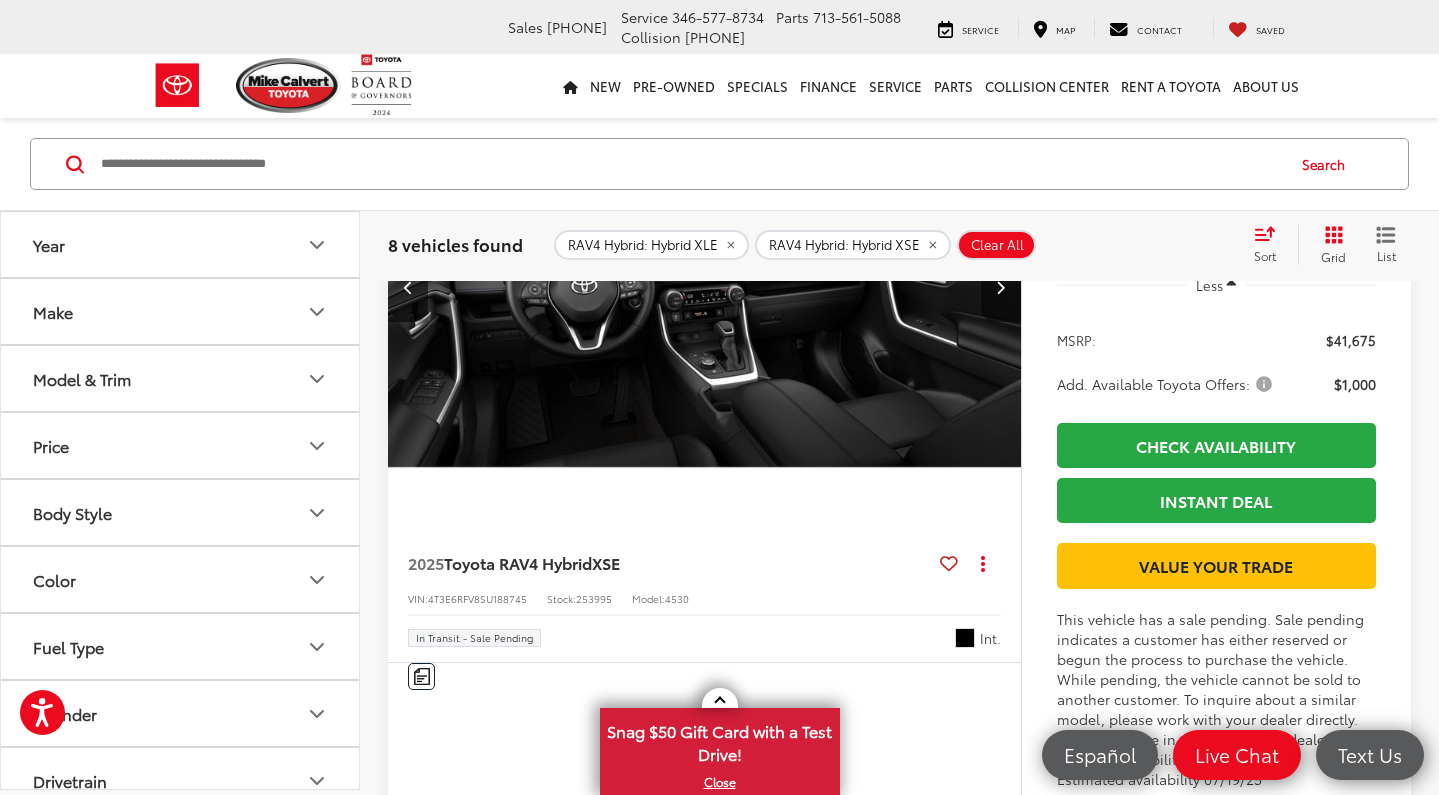 click at bounding box center (1000, 287) 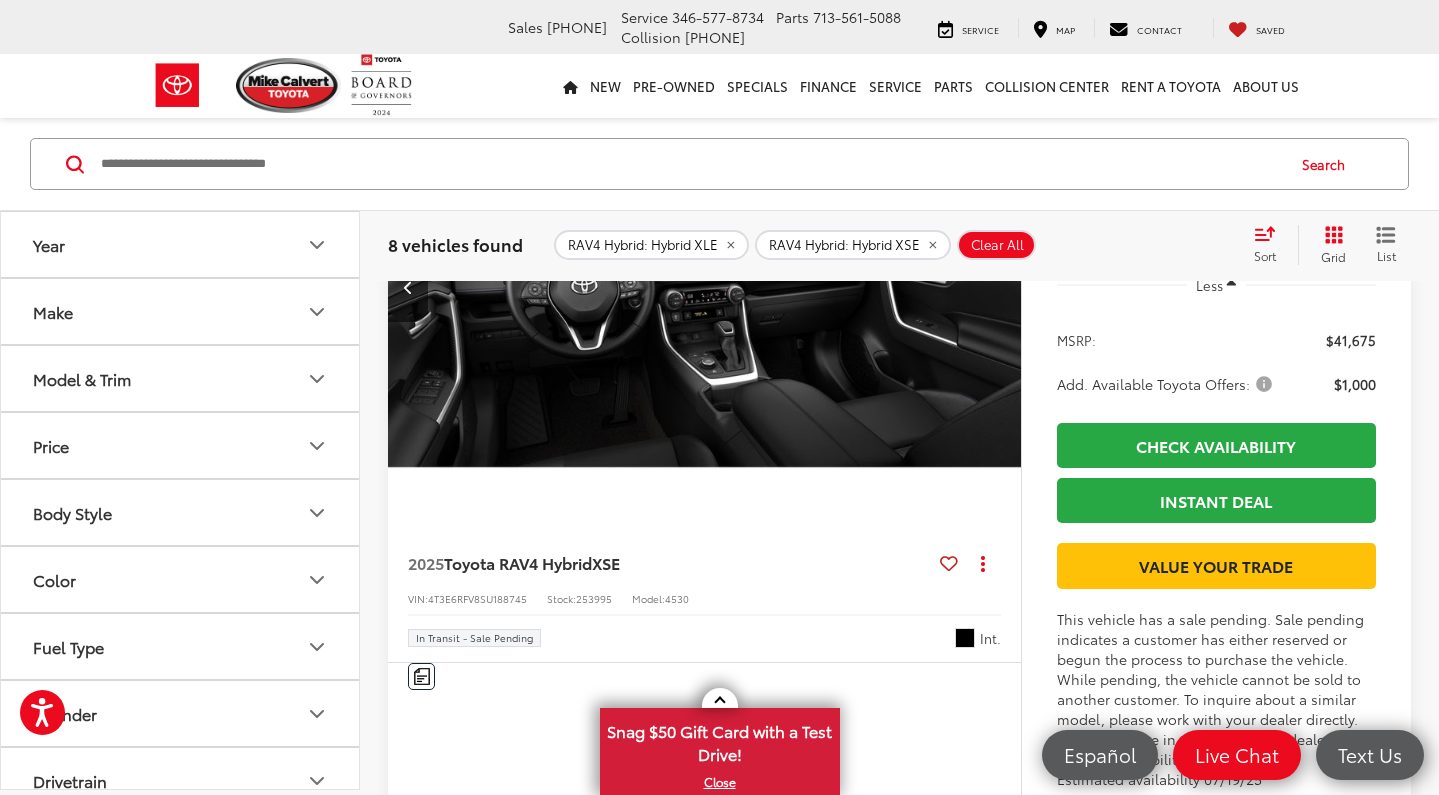 scroll, scrollTop: 0, scrollLeft: 3180, axis: horizontal 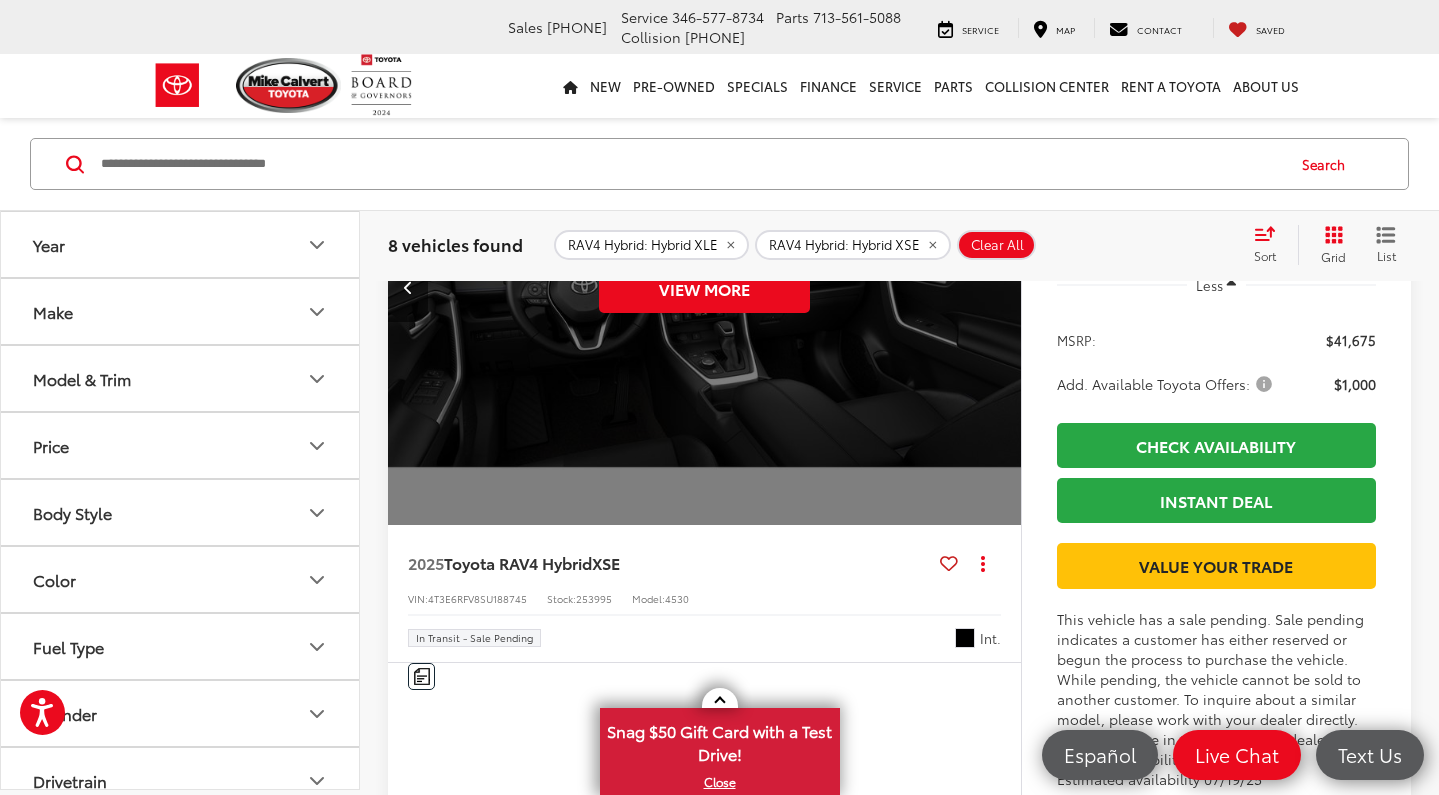 click on "View More" at bounding box center (705, 288) 